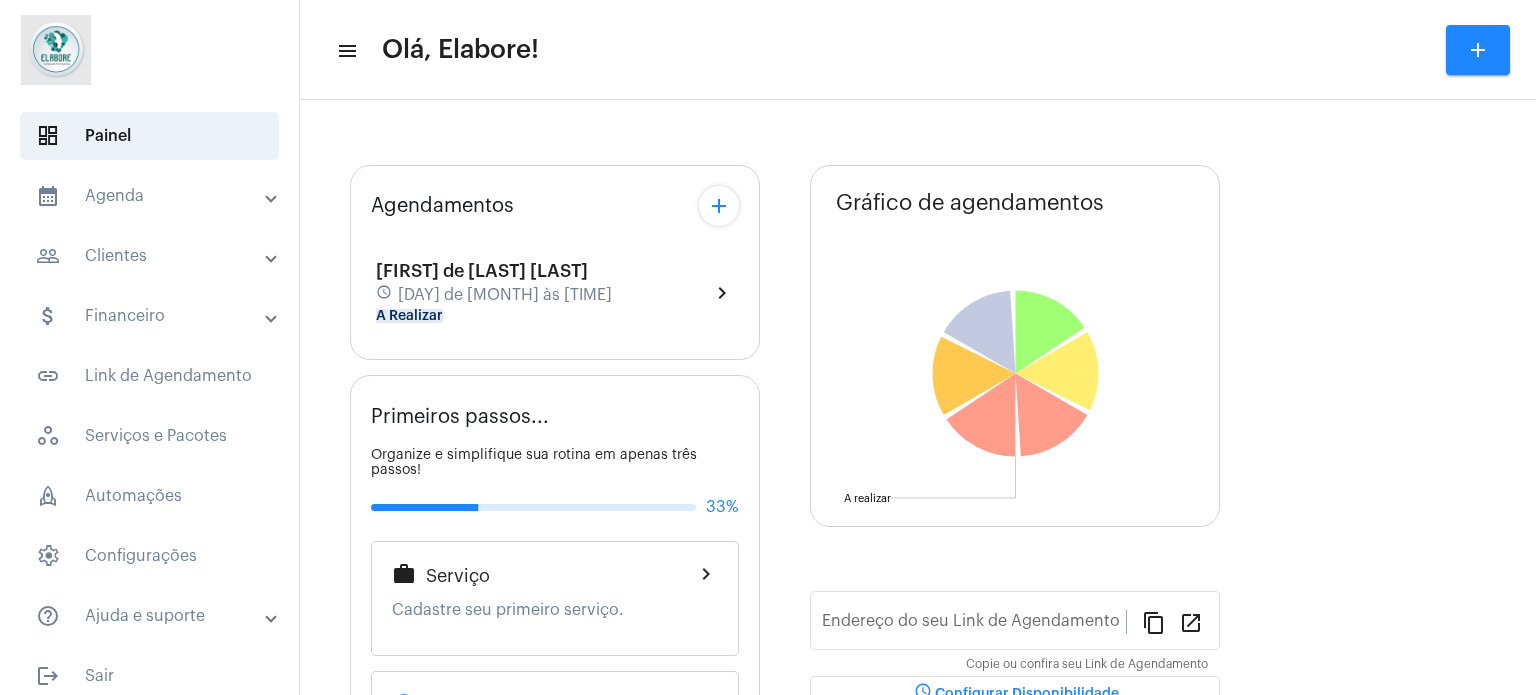 scroll, scrollTop: 0, scrollLeft: 0, axis: both 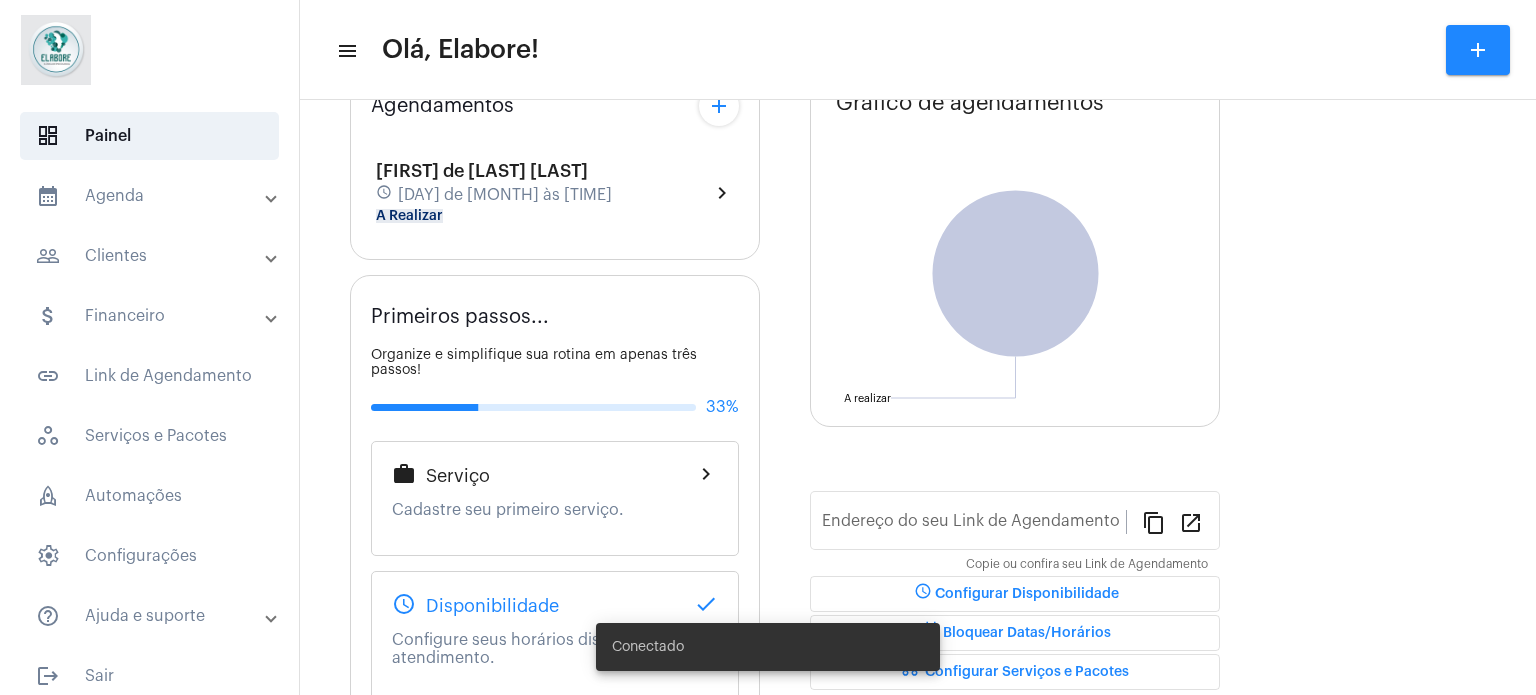 type on "https://neft.com.br/clínica-elabore-" 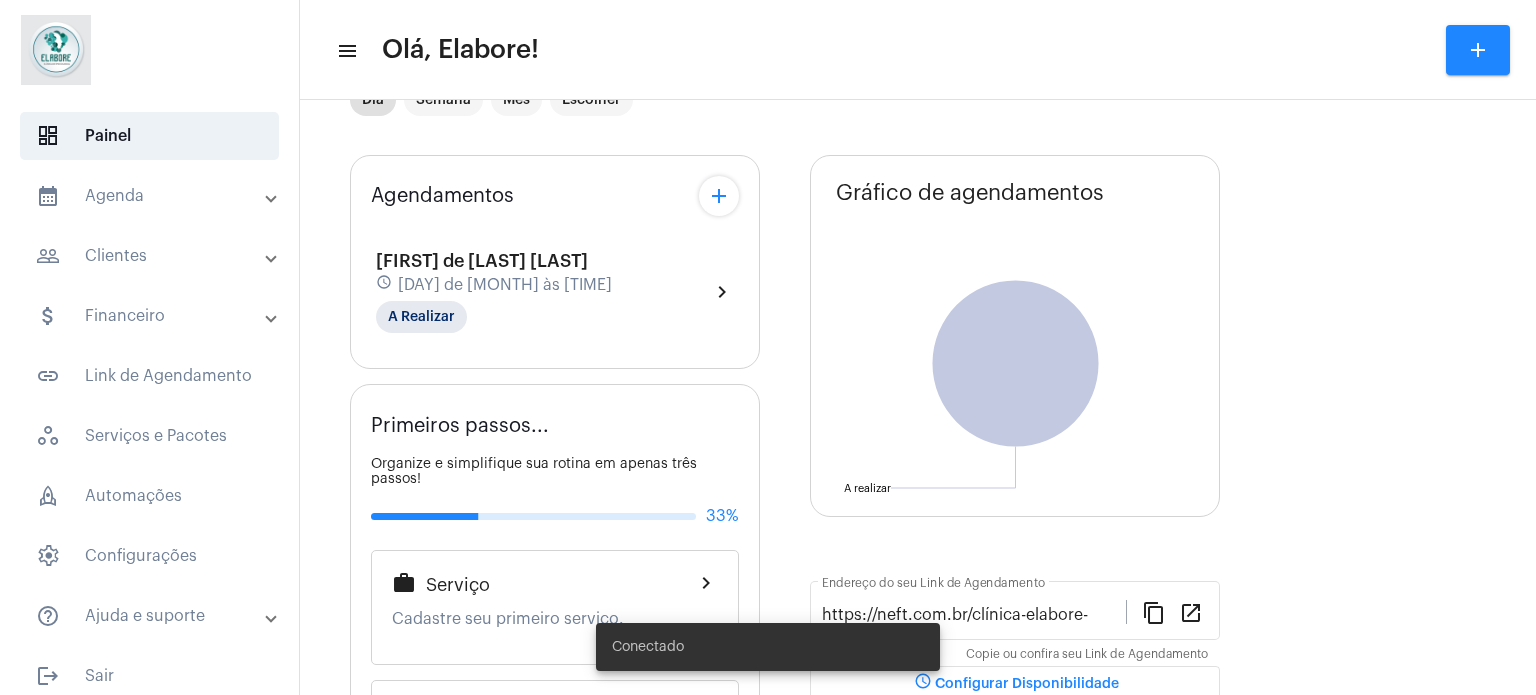 scroll, scrollTop: 0, scrollLeft: 0, axis: both 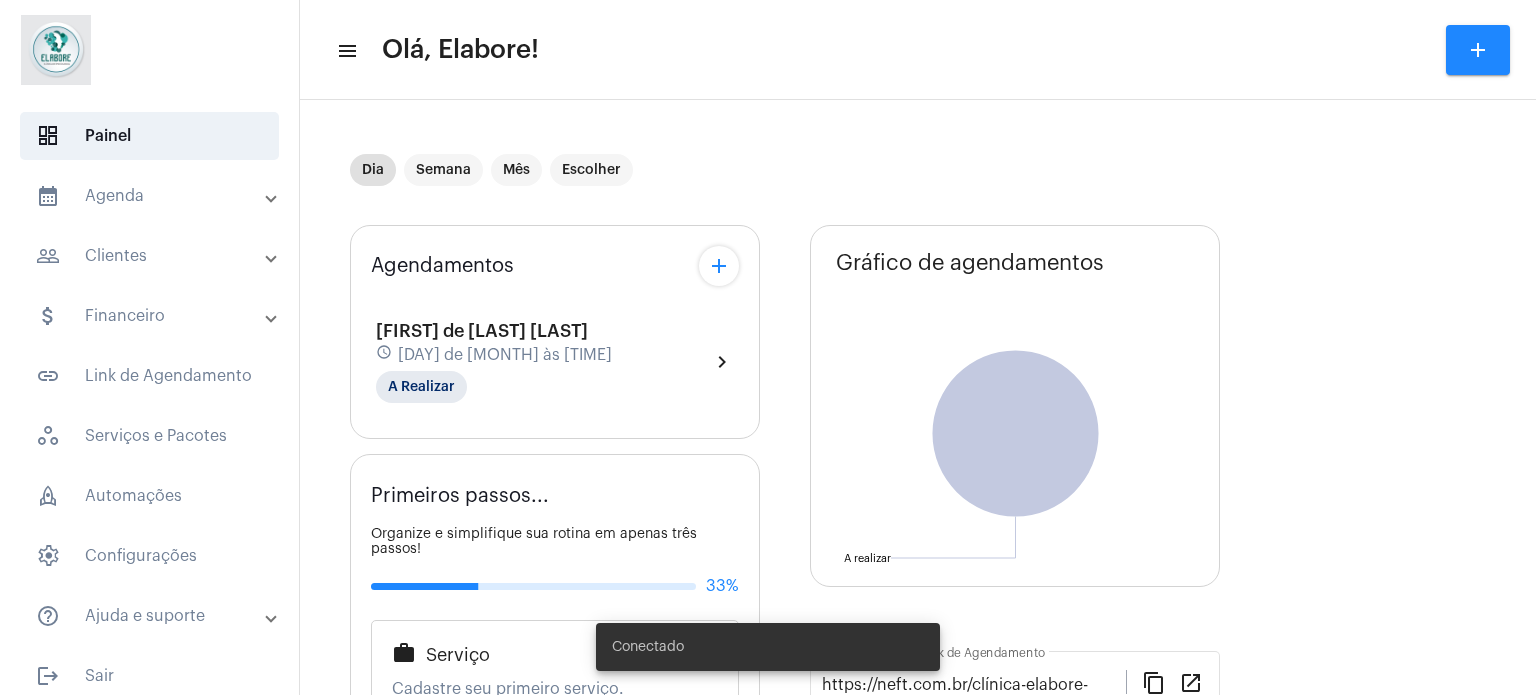 click on "add" 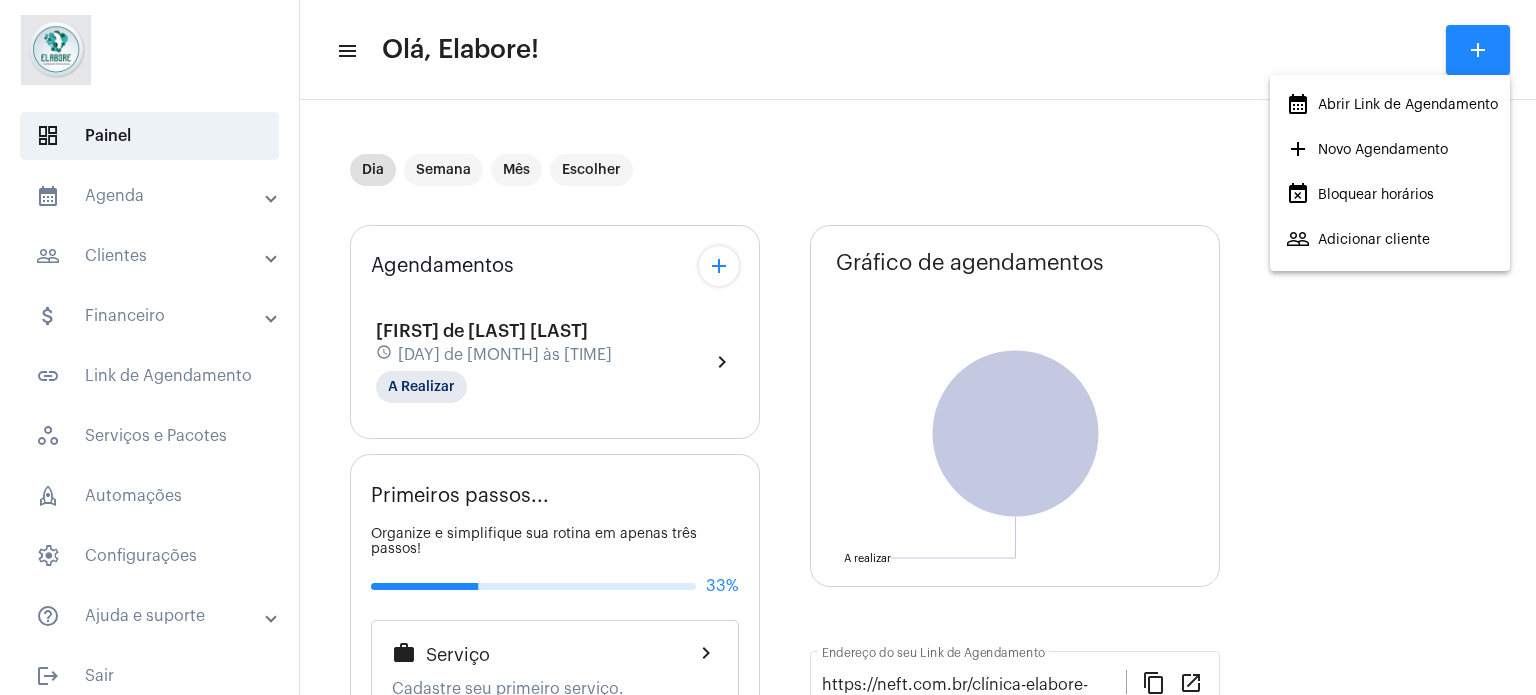 click at bounding box center (768, 347) 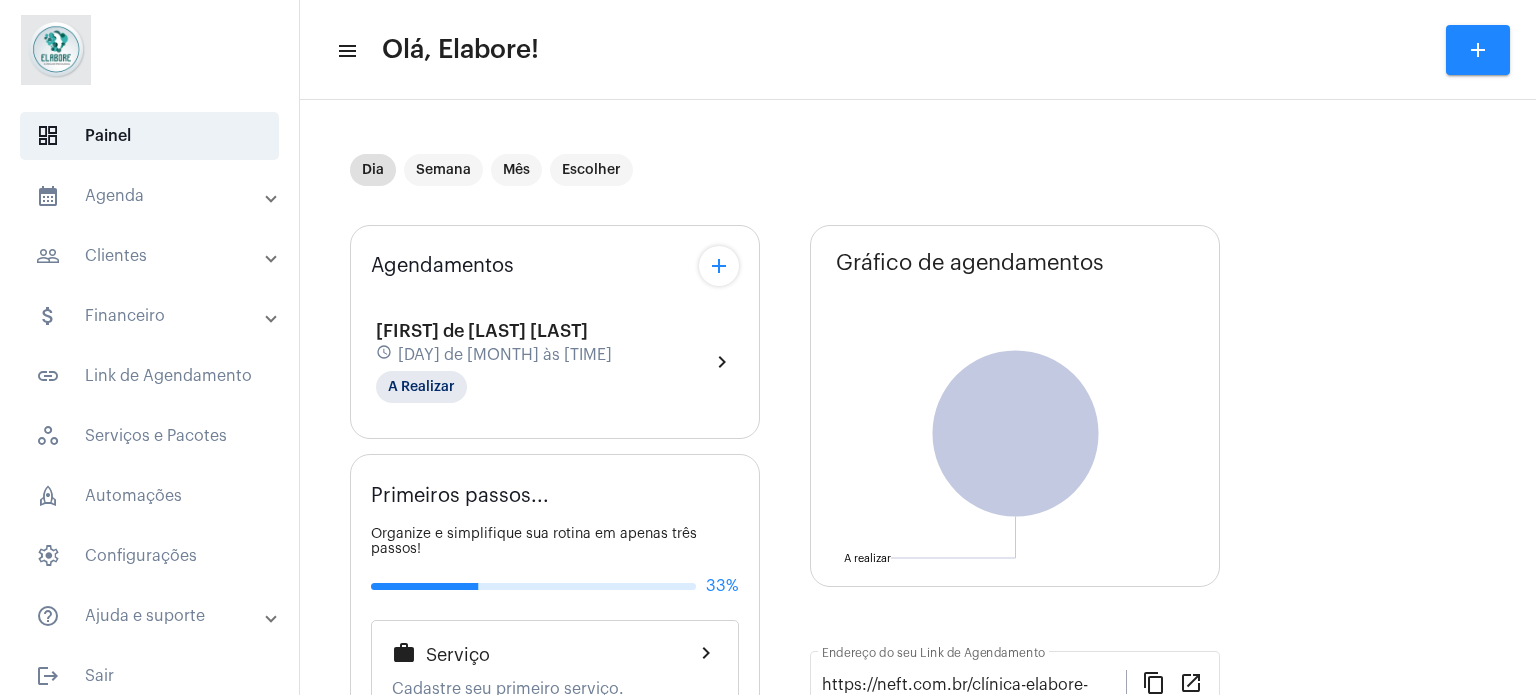 click on "people_outline  Clientes" at bounding box center [151, 256] 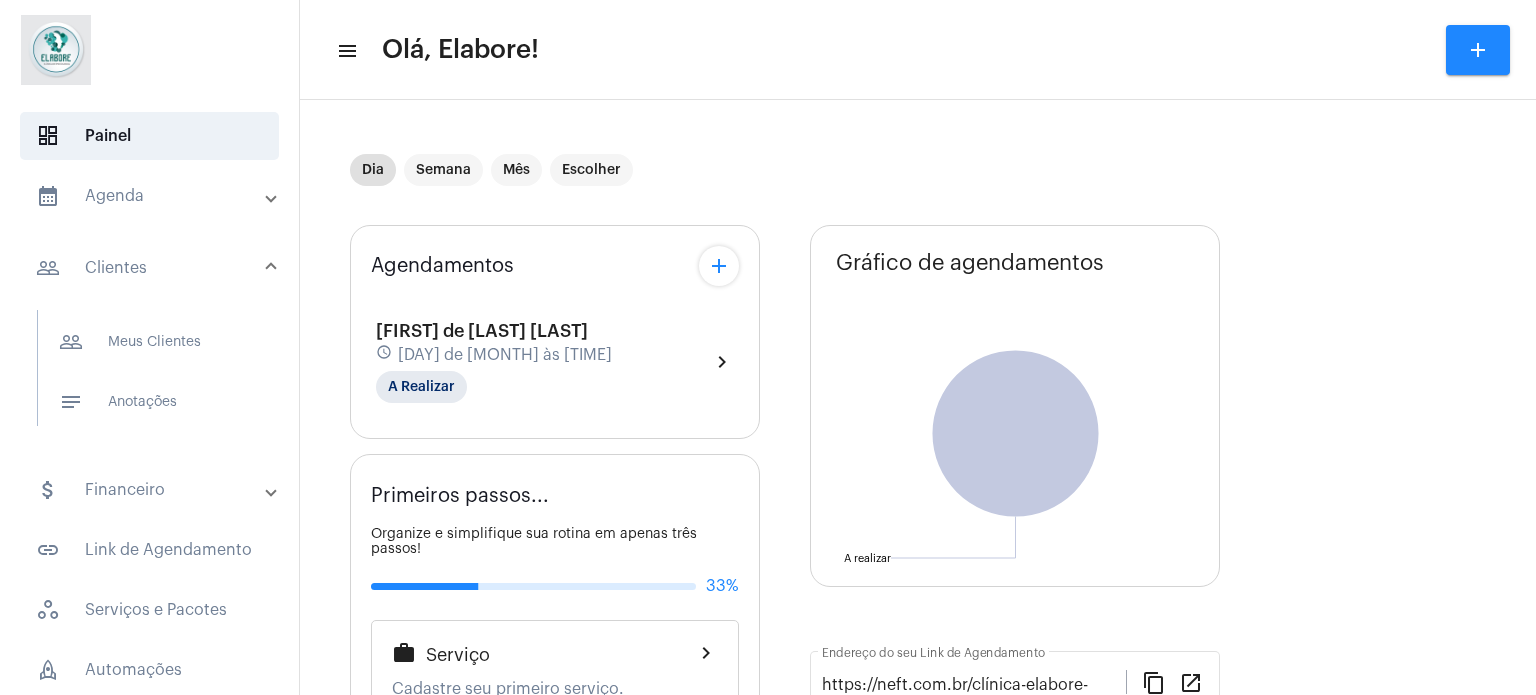 click on "calendar_month_outlined  Agenda" at bounding box center (151, 196) 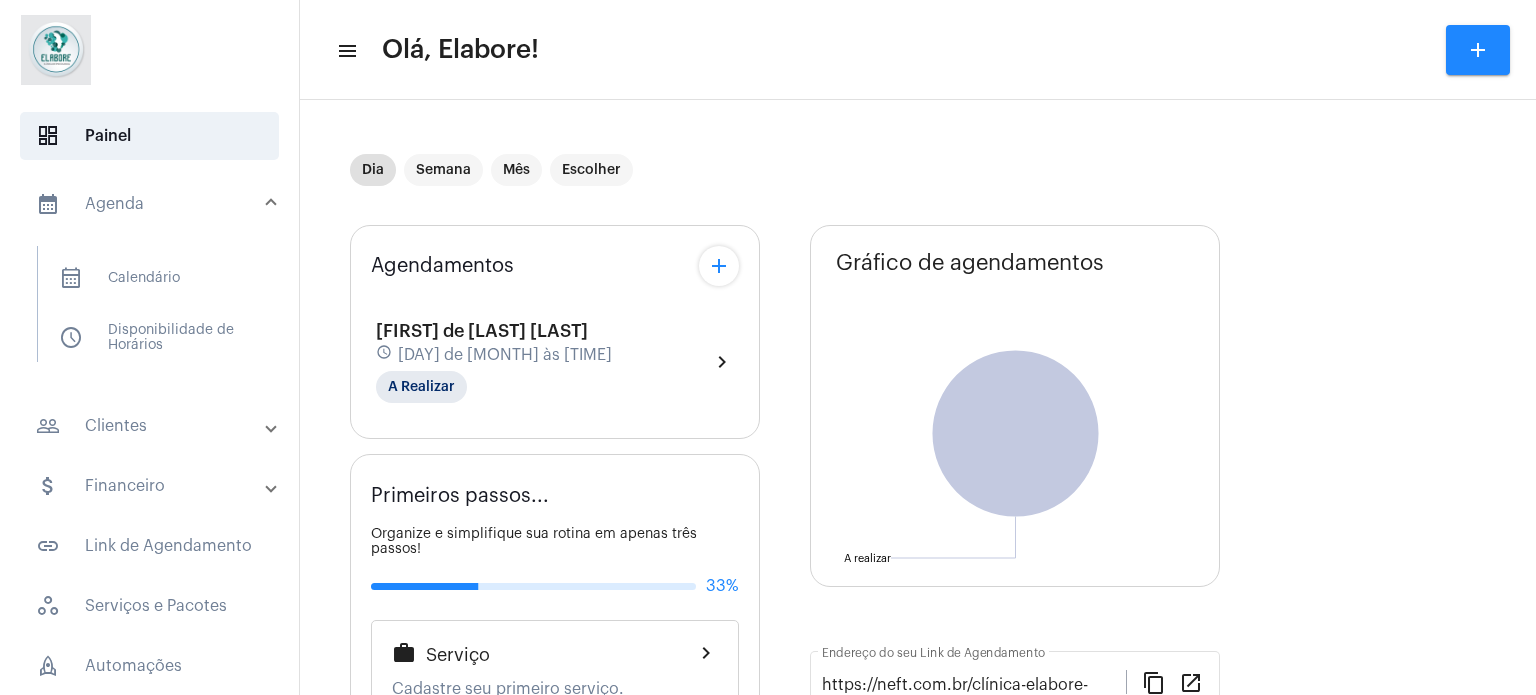 click on "add" 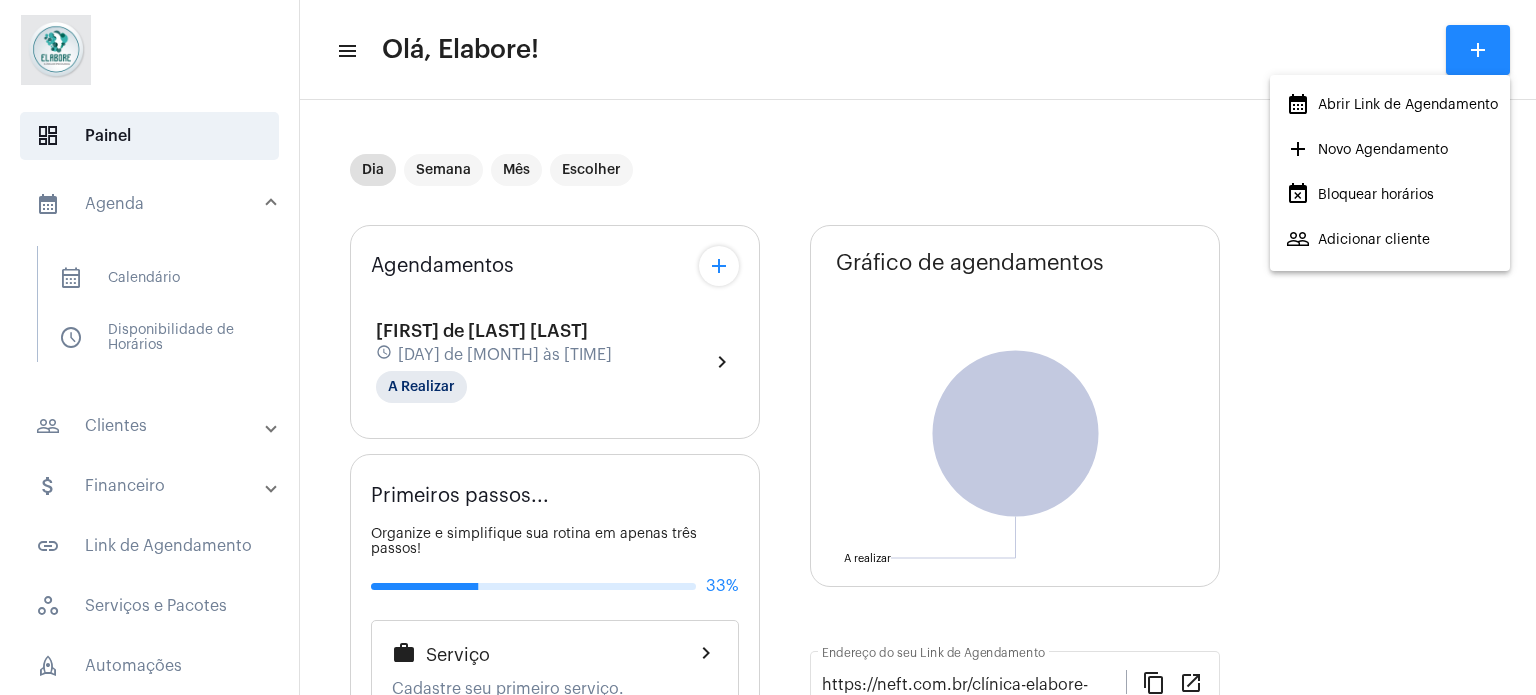click on "add Novo Agendamento" at bounding box center [1367, 150] 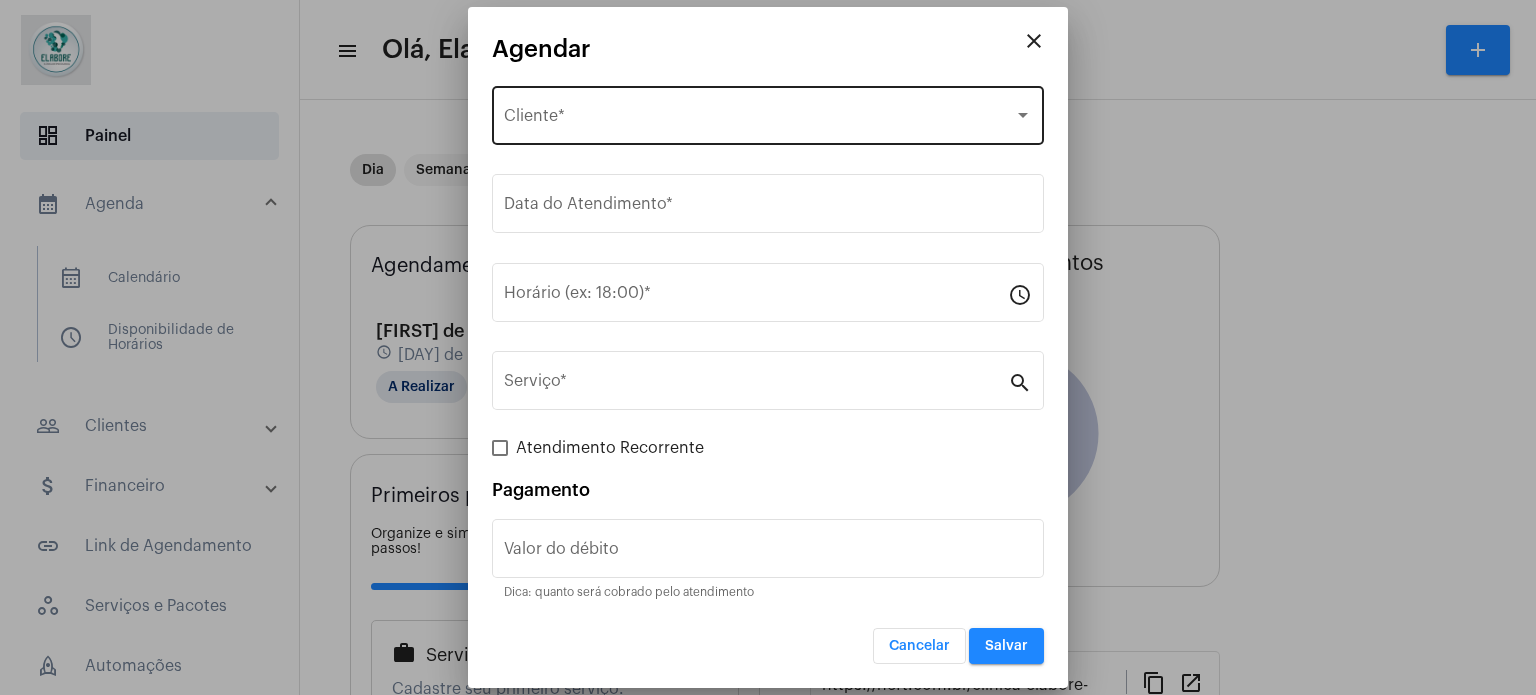click on "Selecione o Cliente" at bounding box center (759, 120) 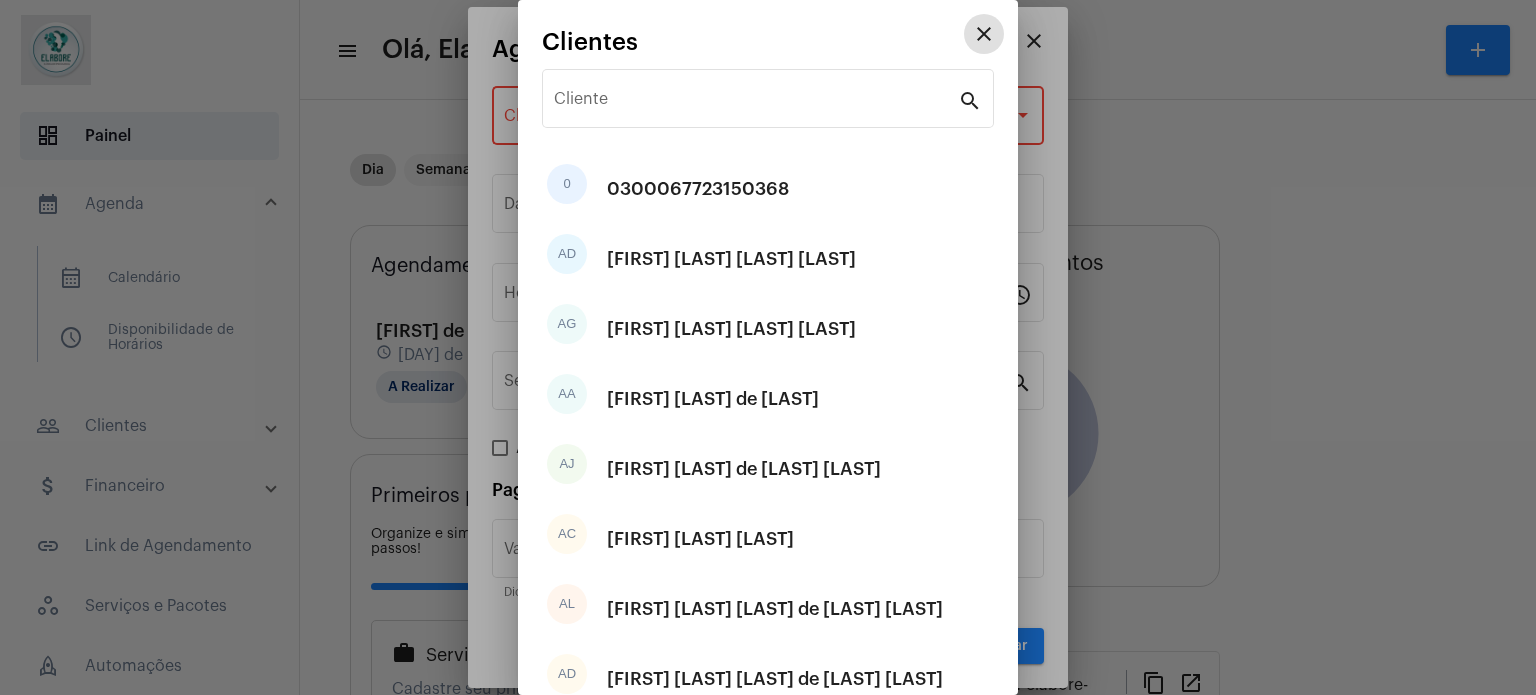 type 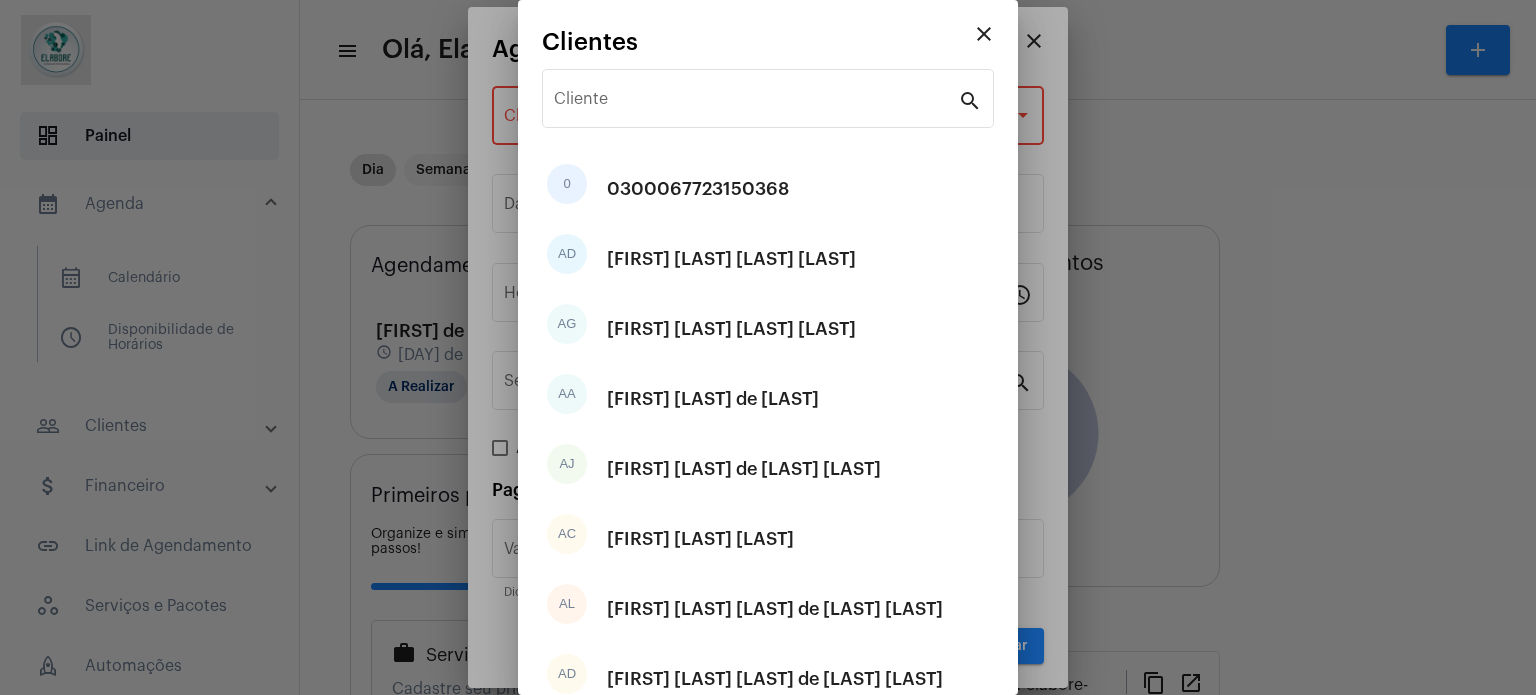 click on "Cliente" at bounding box center (756, 96) 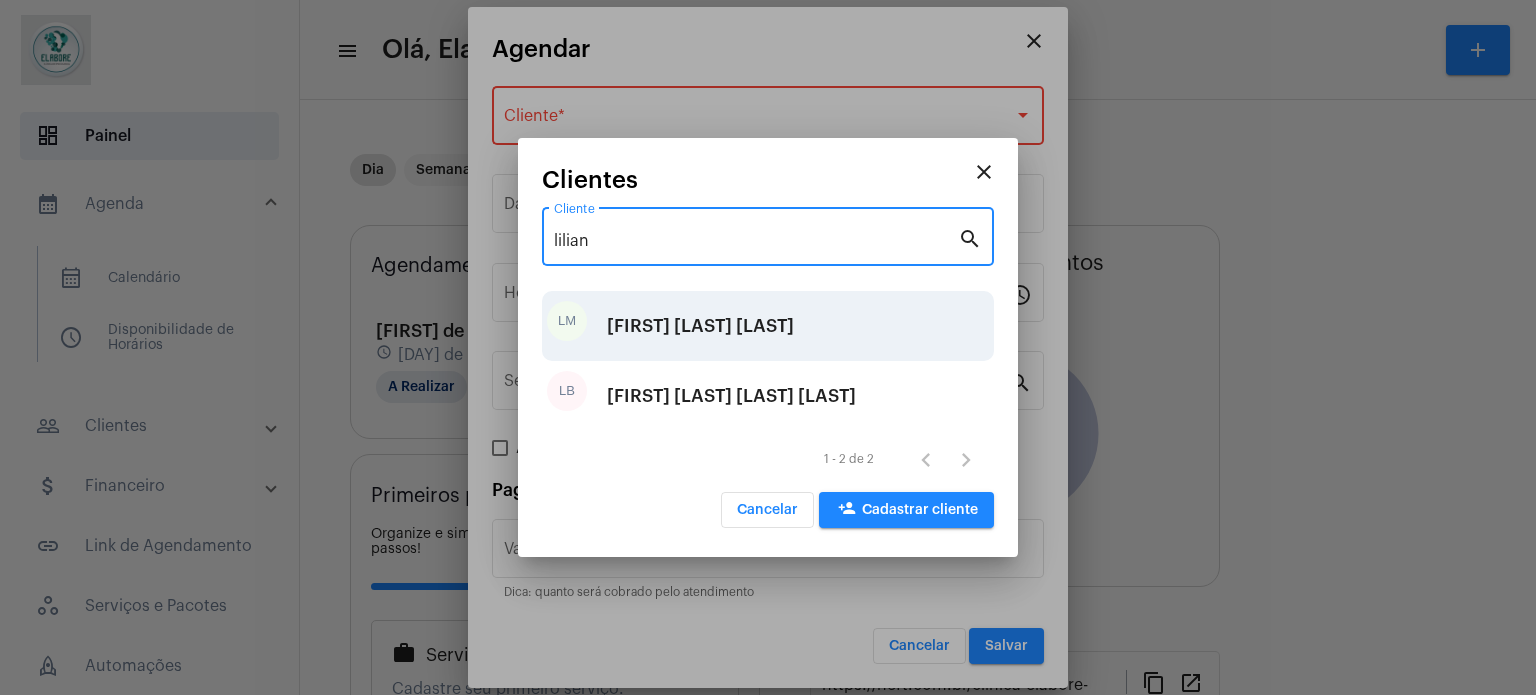 type on "lilian" 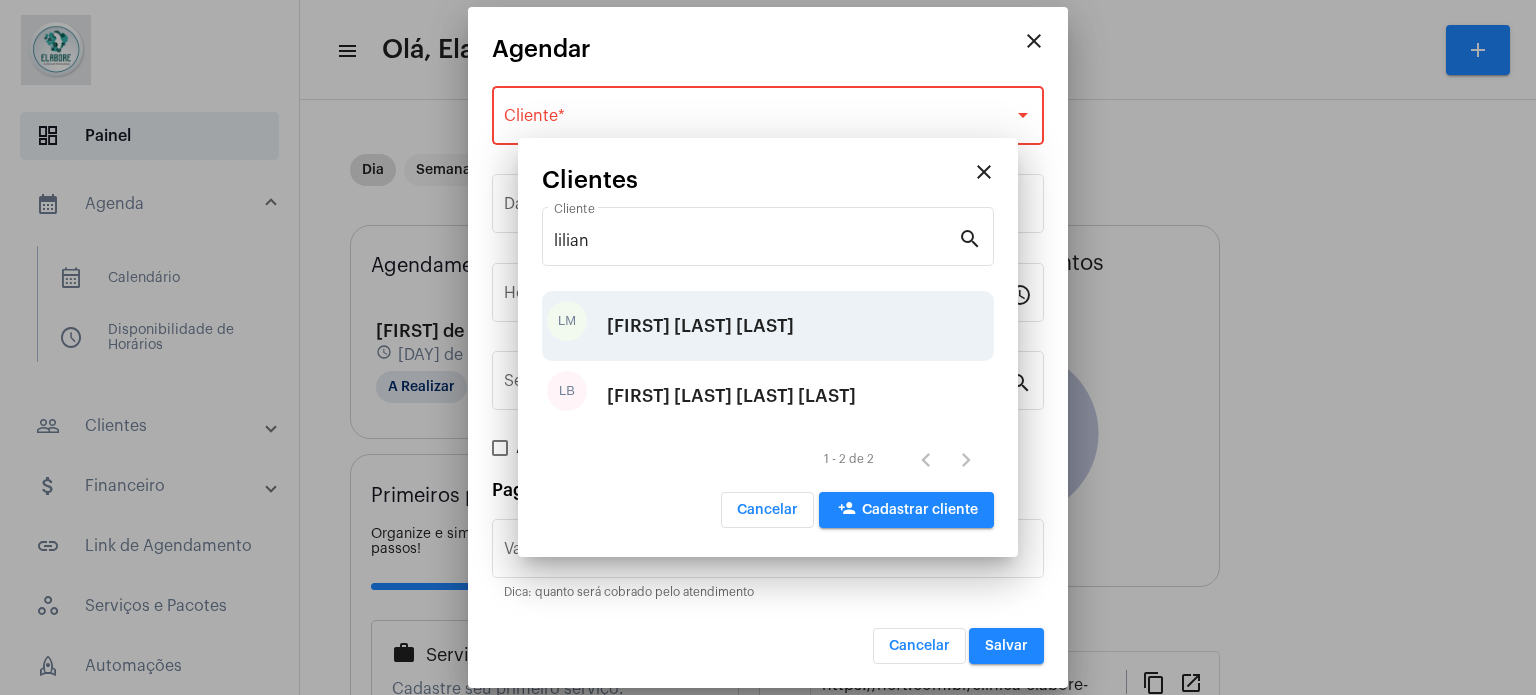 type on "R$" 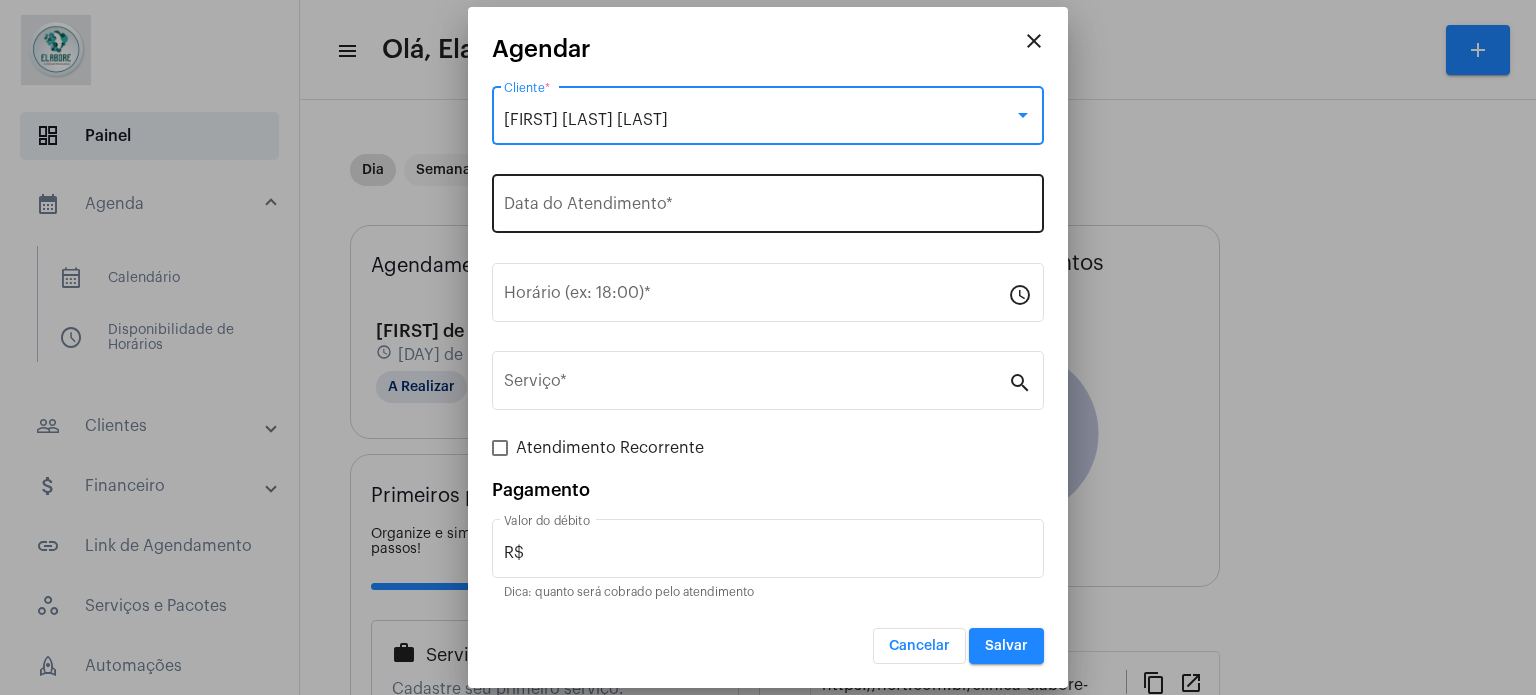 click on "Data do Atendimento  *" at bounding box center (768, 208) 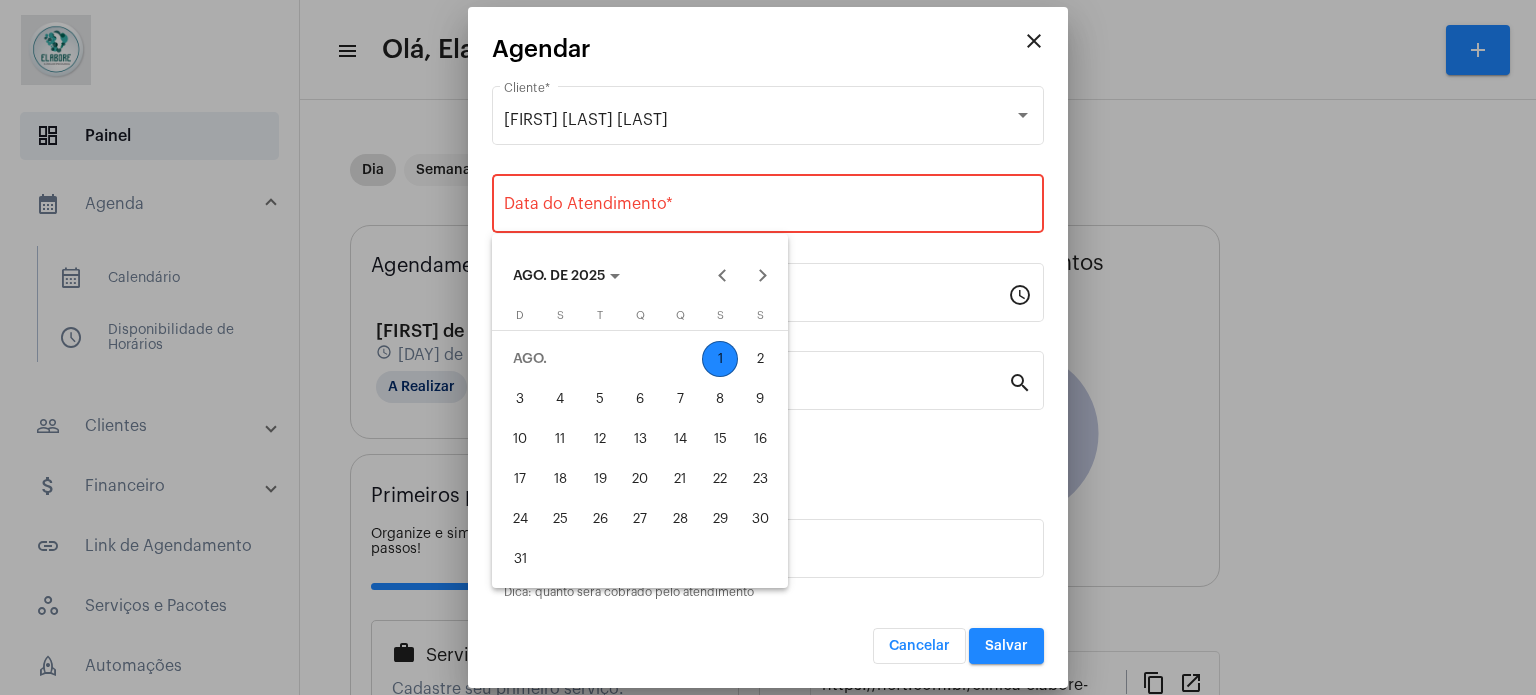 click on "2" at bounding box center (760, 359) 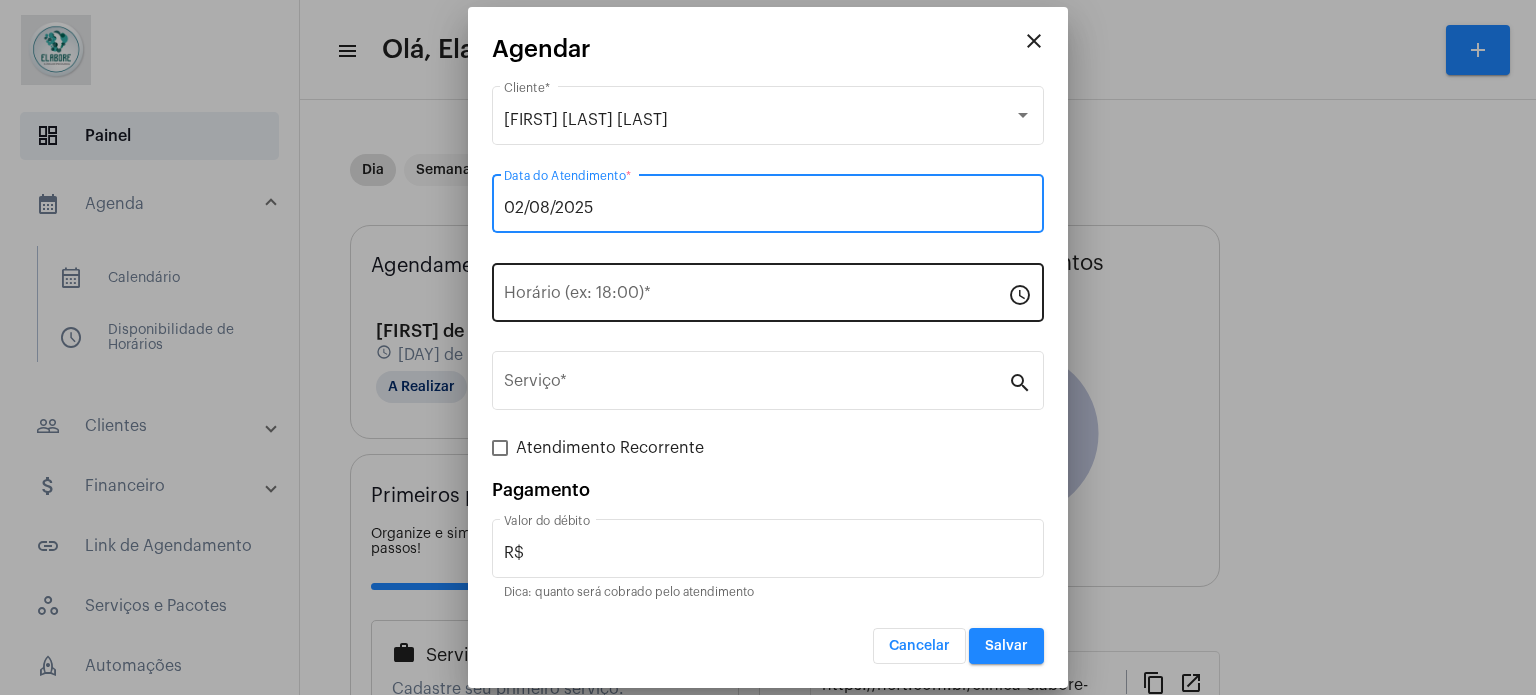 click on "Horário (ex: 18:00)  *" at bounding box center (756, 297) 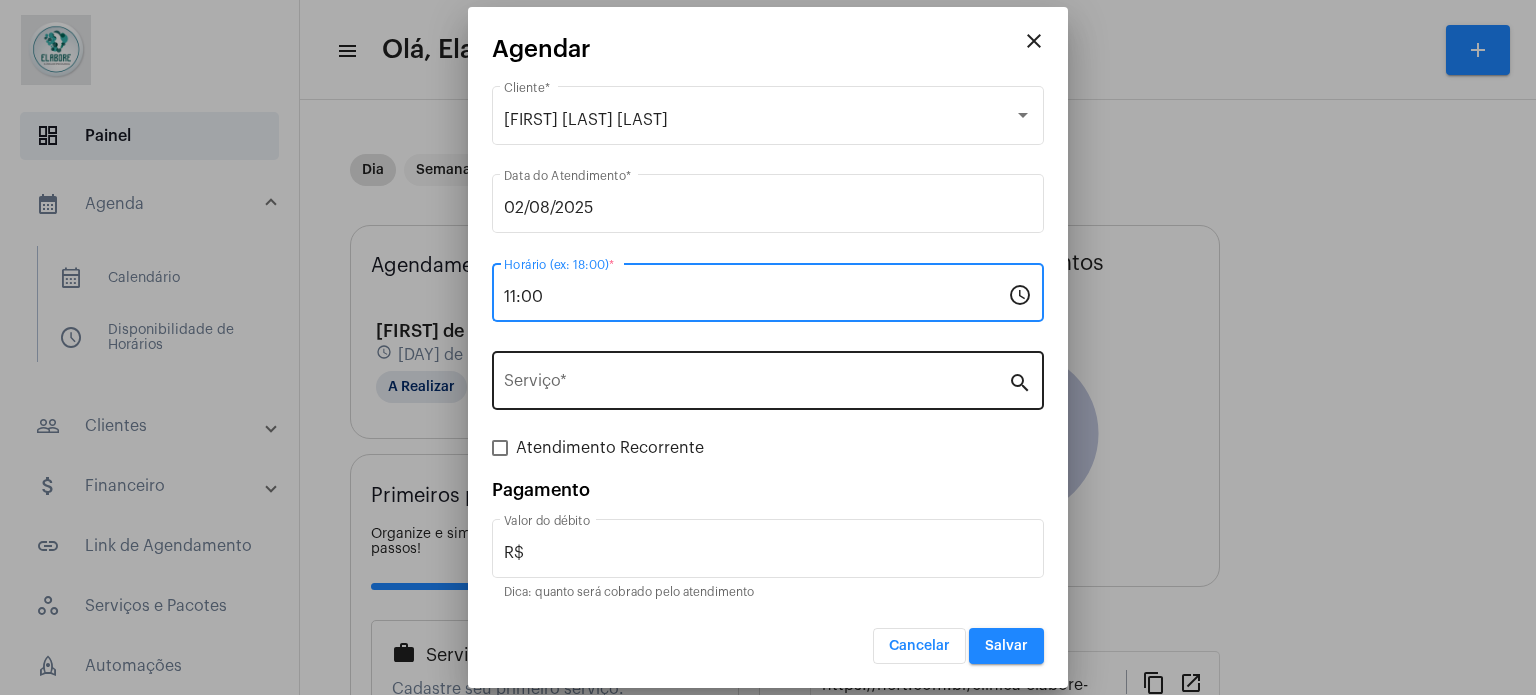 type on "11:00" 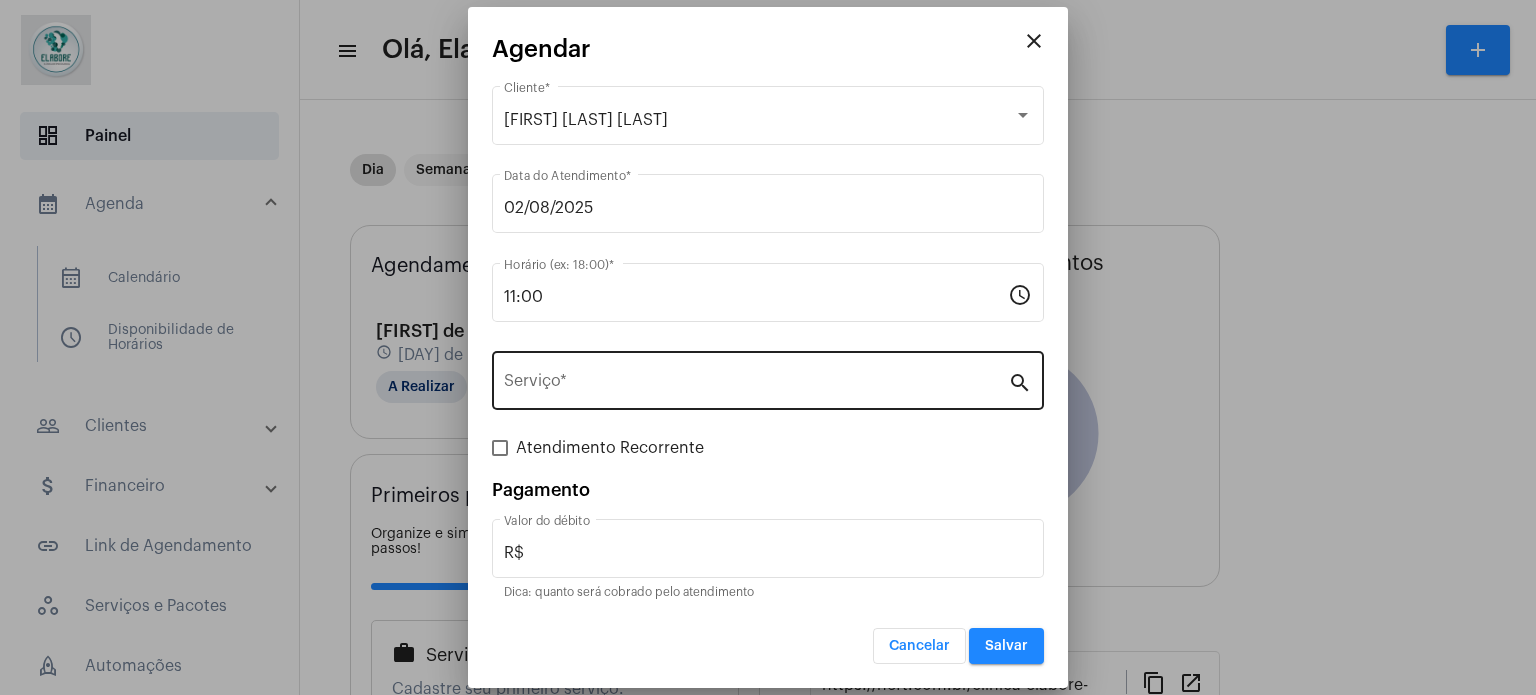 click on "Serviço  *" at bounding box center (756, 378) 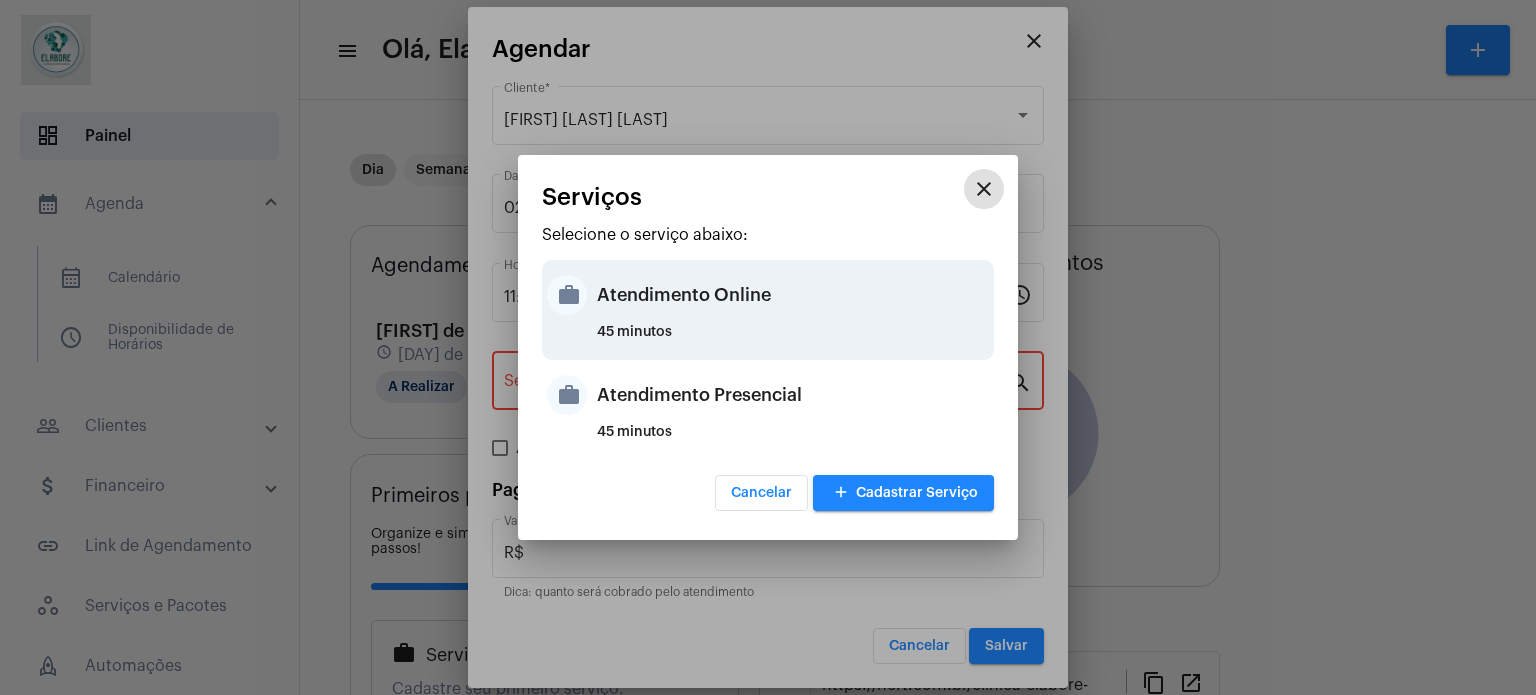 click on "Atendimento Online" at bounding box center [793, 295] 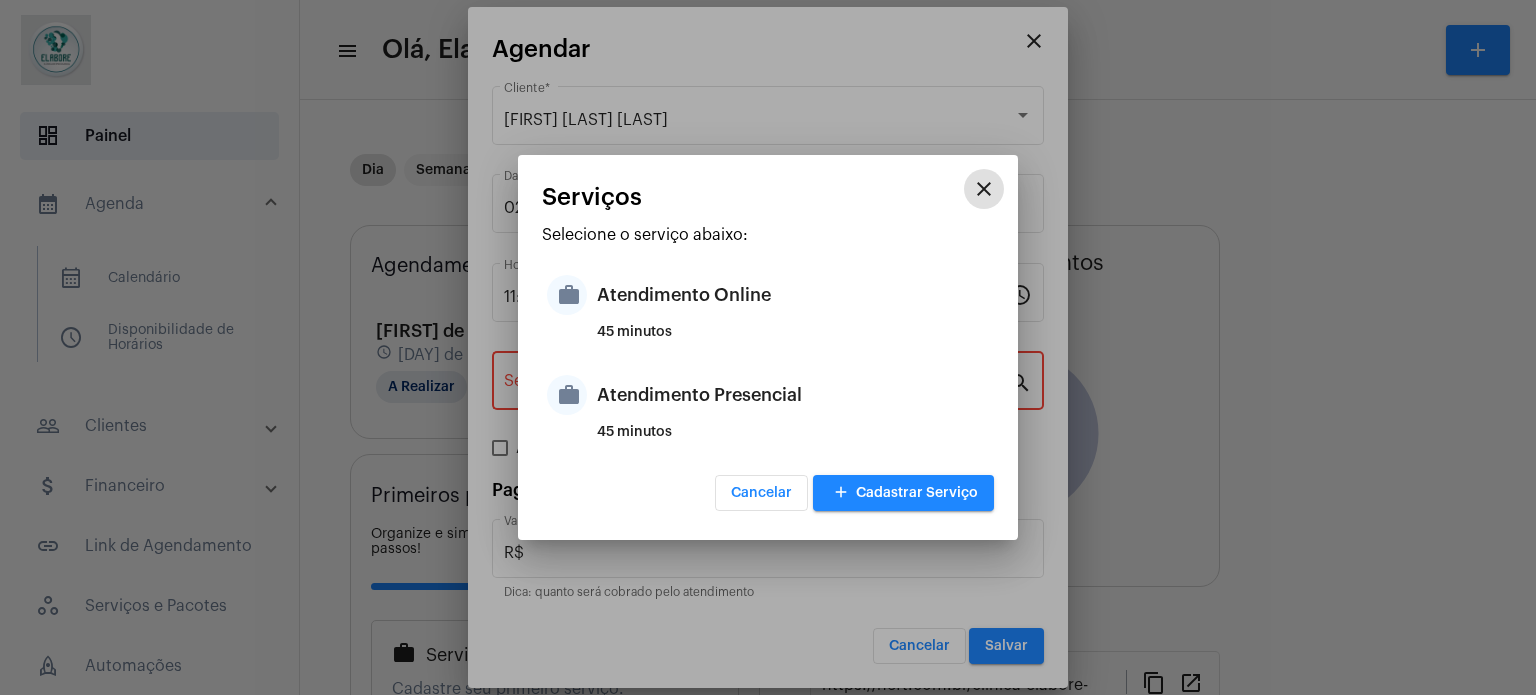 type on "Atendimento Online" 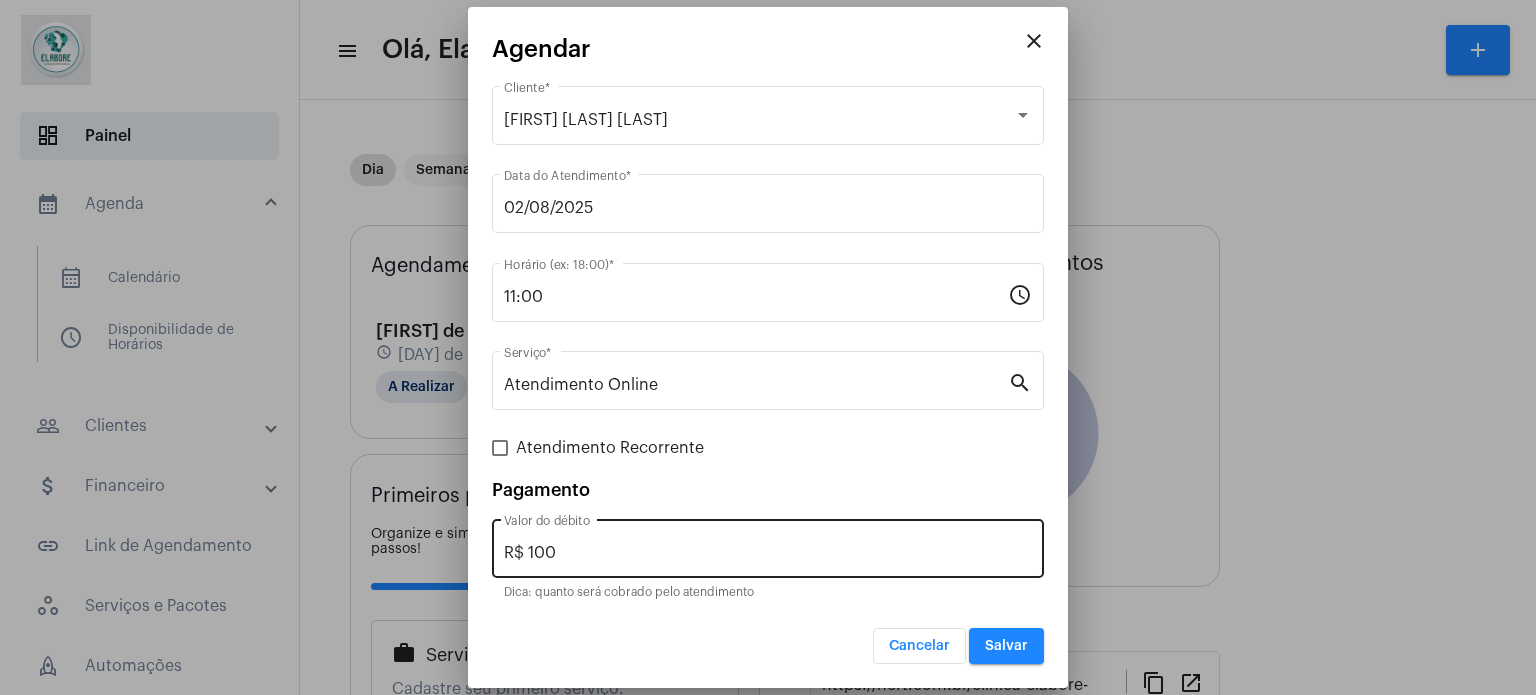 drag, startPoint x: 605, startPoint y: 538, endPoint x: 494, endPoint y: 541, distance: 111.040535 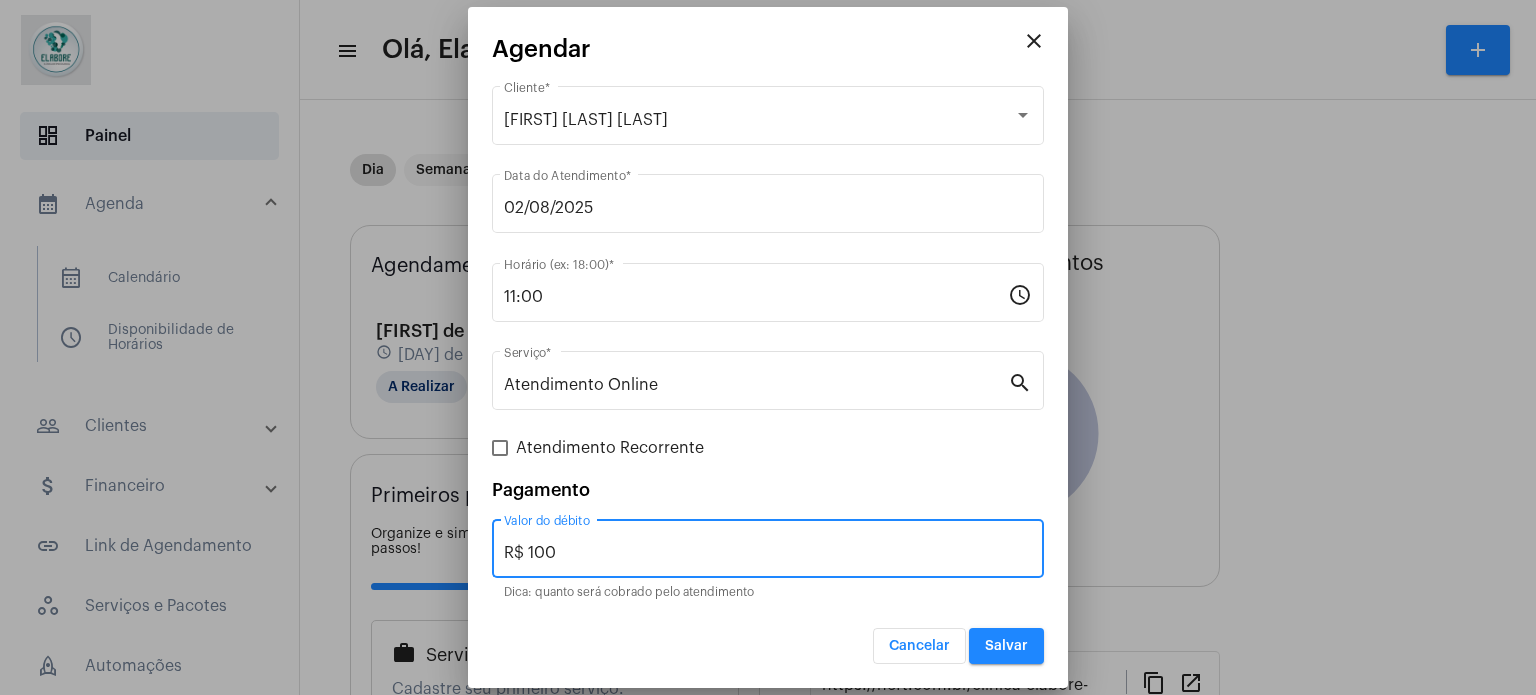 drag, startPoint x: 579, startPoint y: 543, endPoint x: 469, endPoint y: 535, distance: 110.29053 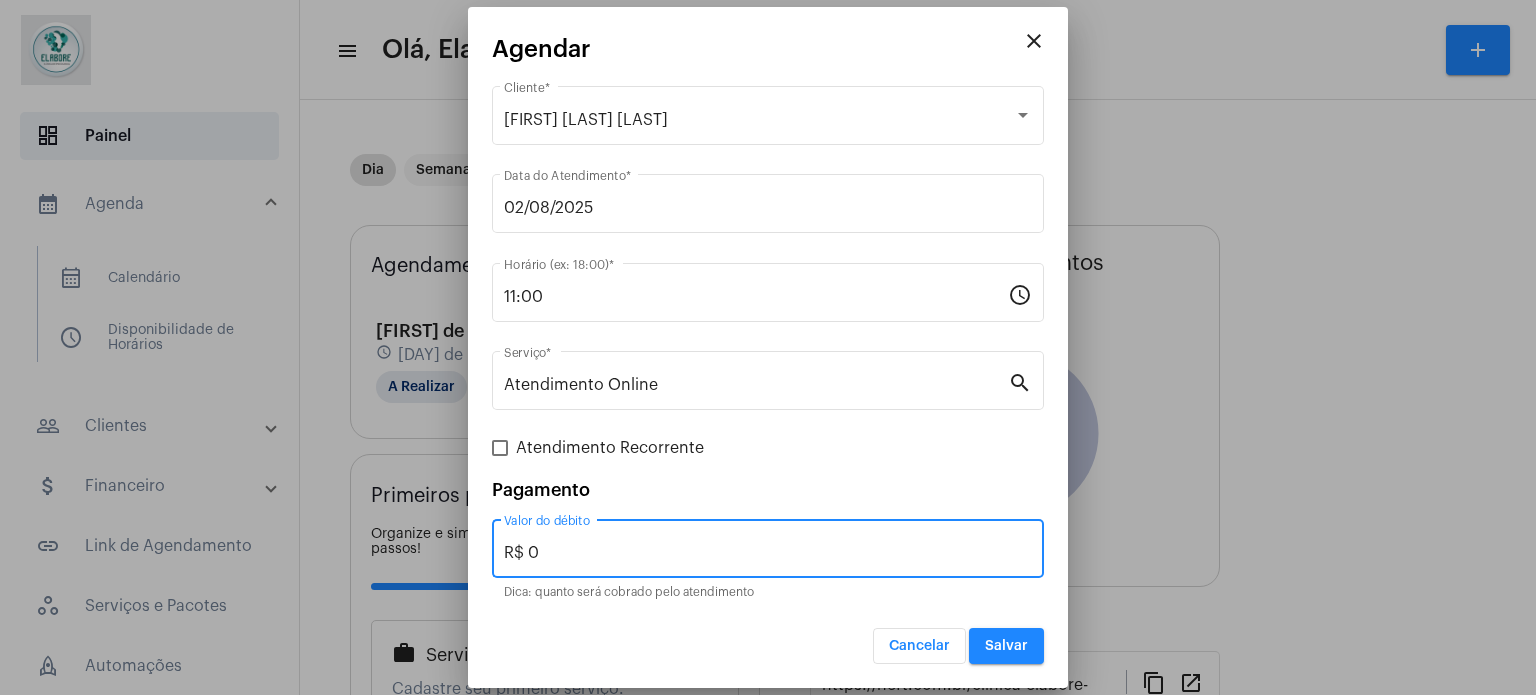 type on "R$ 0" 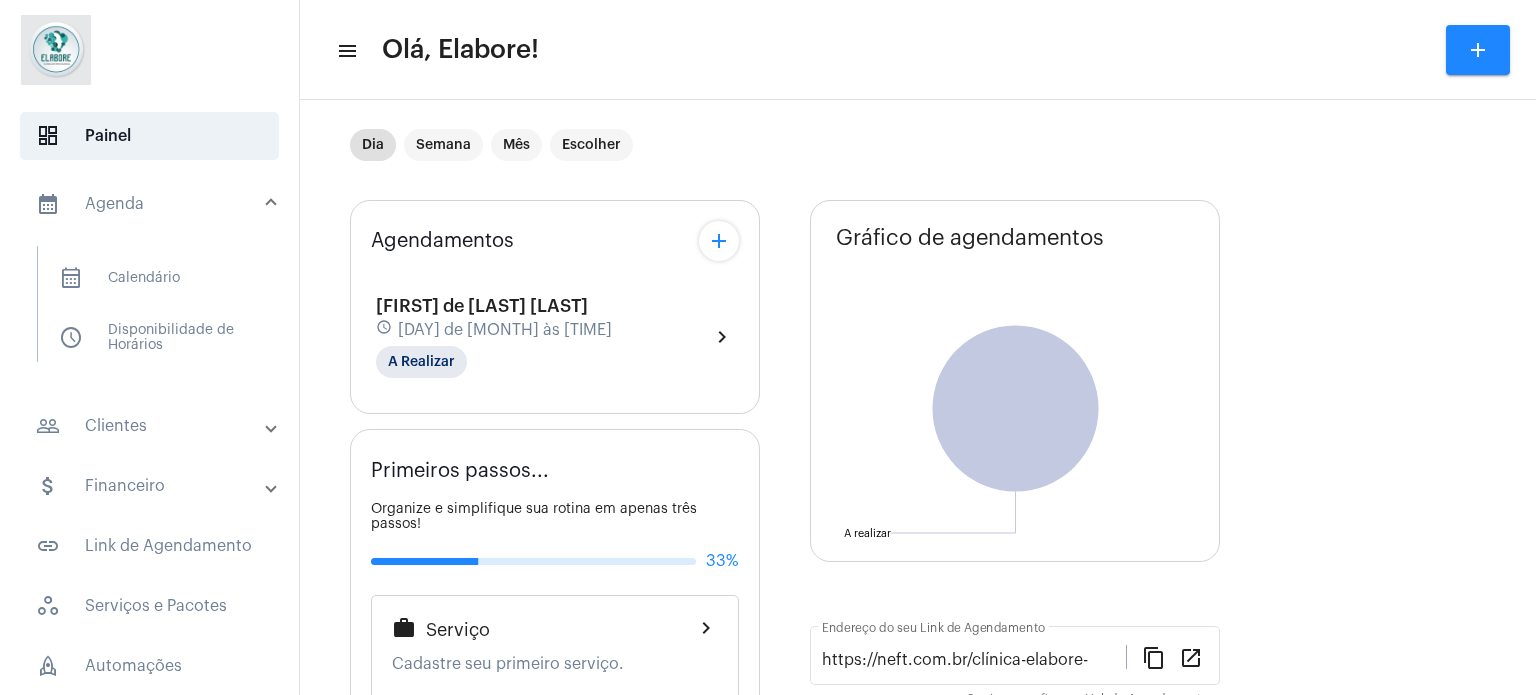 scroll, scrollTop: 0, scrollLeft: 0, axis: both 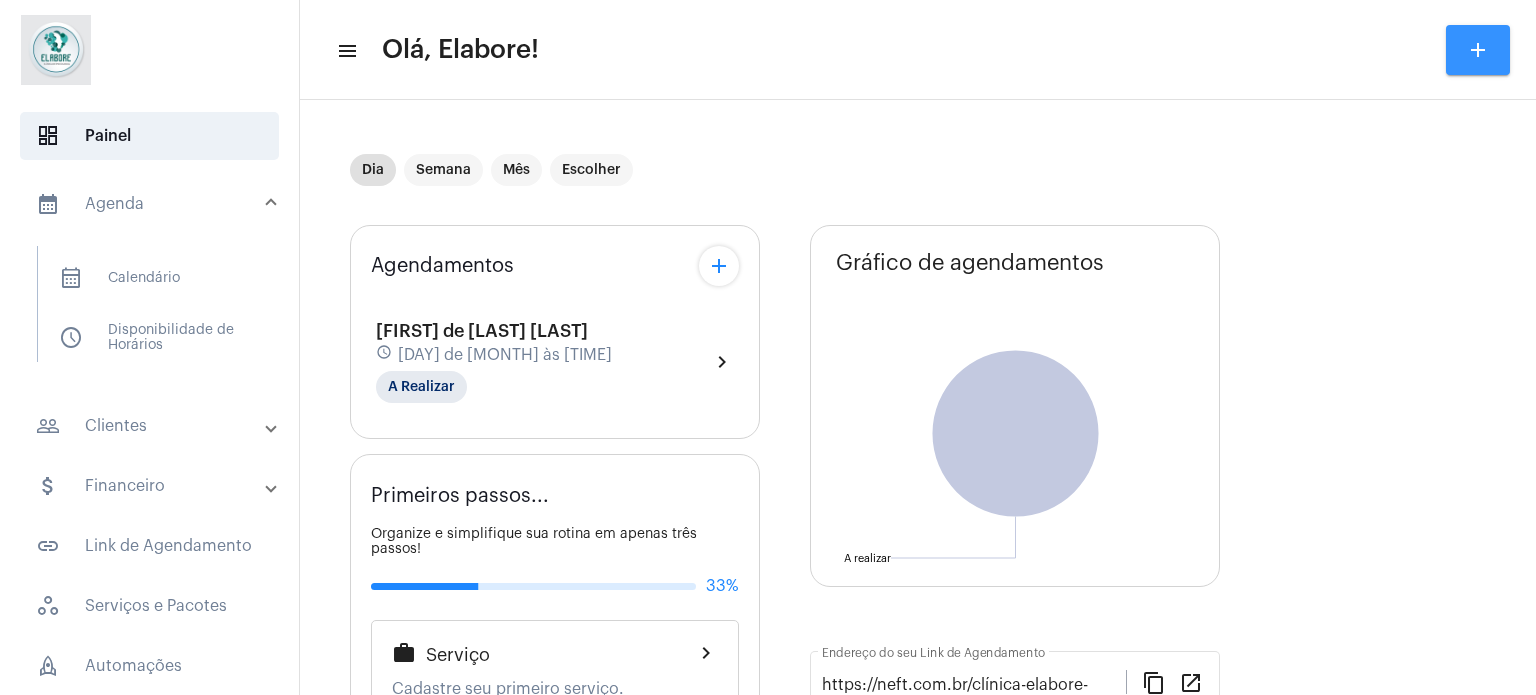 click on "add" 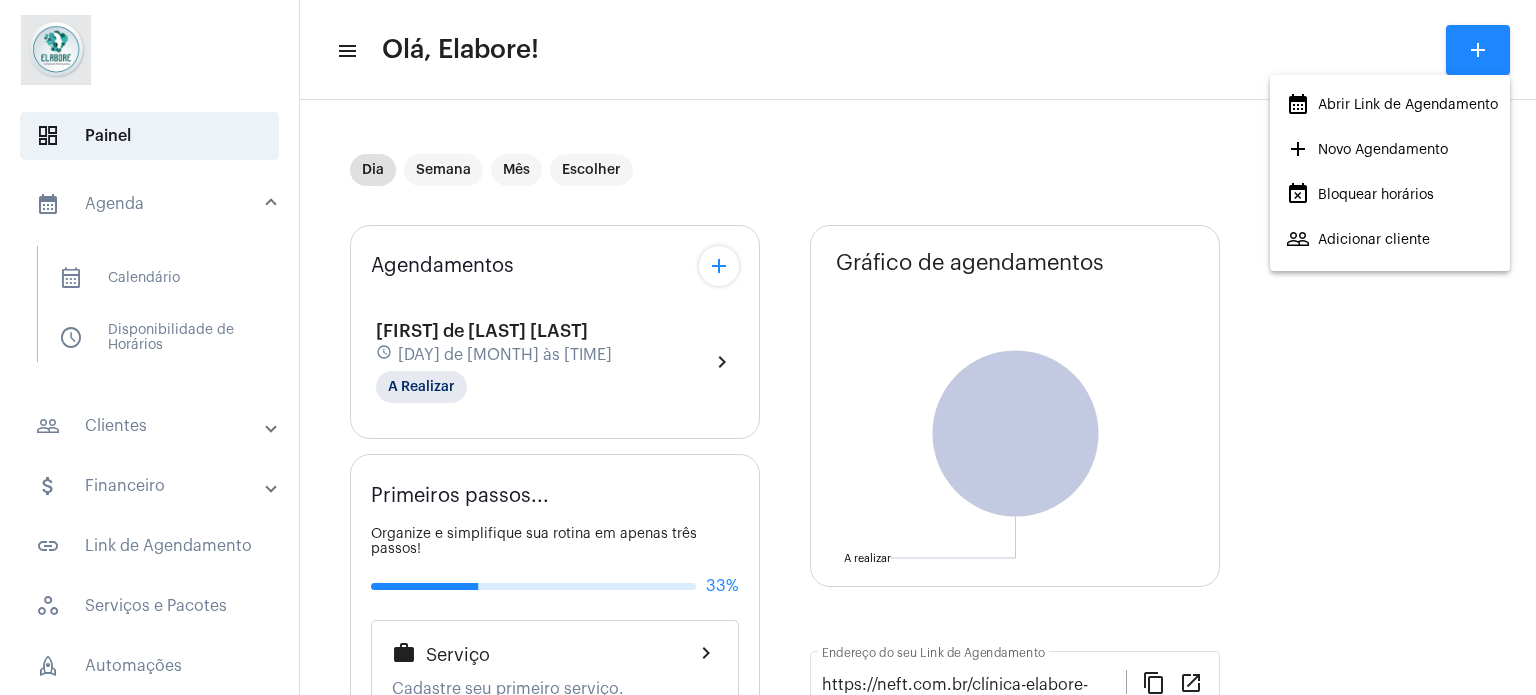 click on "calendar_month_outlined Abrir Link de Agendamento" at bounding box center (1392, 105) 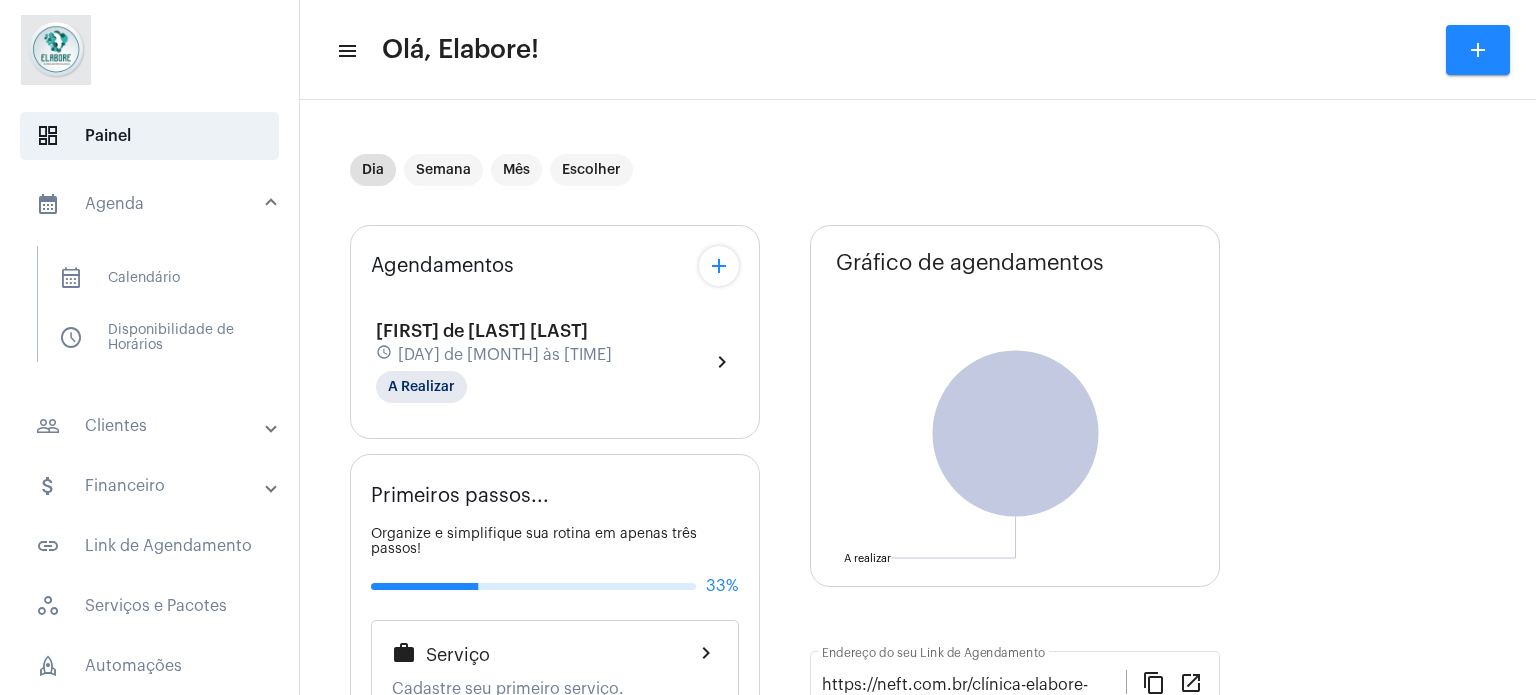 click on "calendar_month_outlined  Agenda" at bounding box center (151, 204) 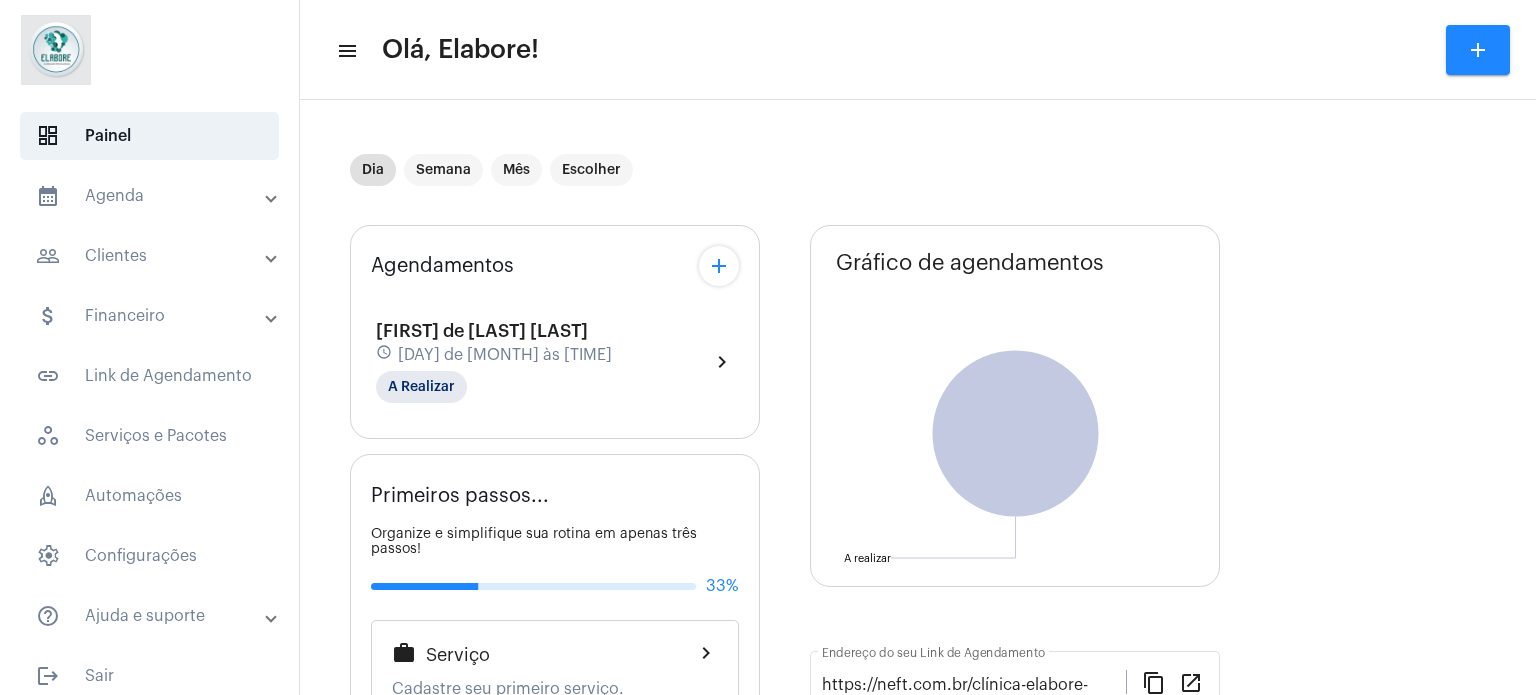 click on "calendar_month_outlined  Agenda" at bounding box center [155, 196] 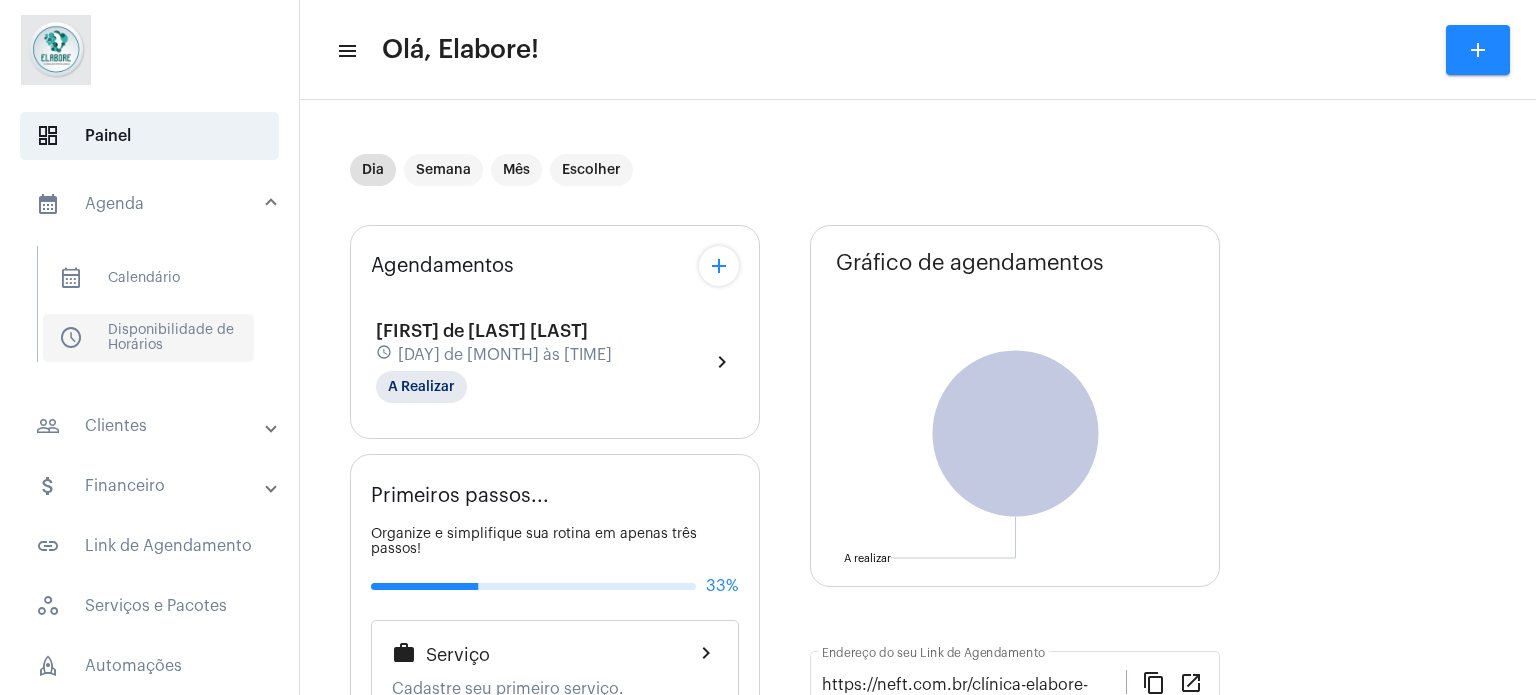 click on "schedule   Disponibilidade de Horários" at bounding box center (148, 338) 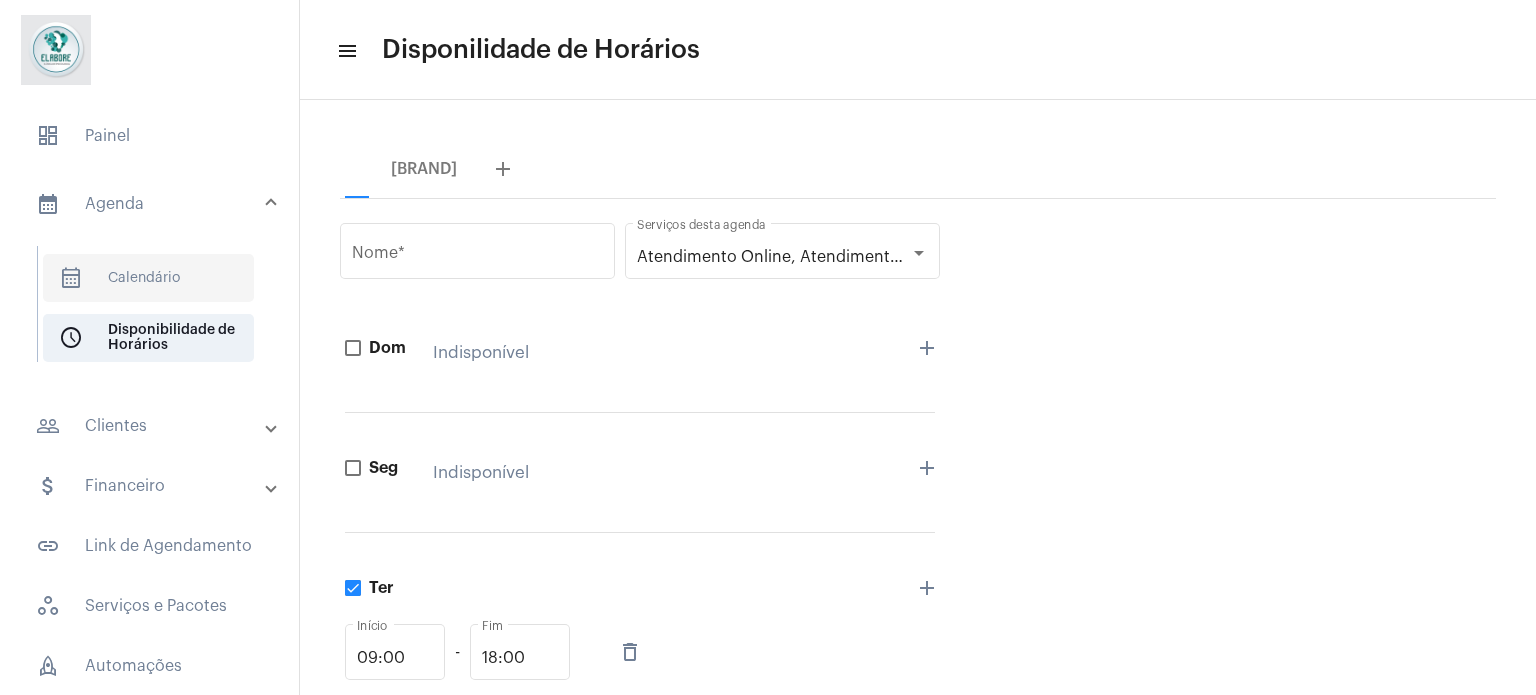 click on "calendar_month_outlined   Calendário" at bounding box center (148, 278) 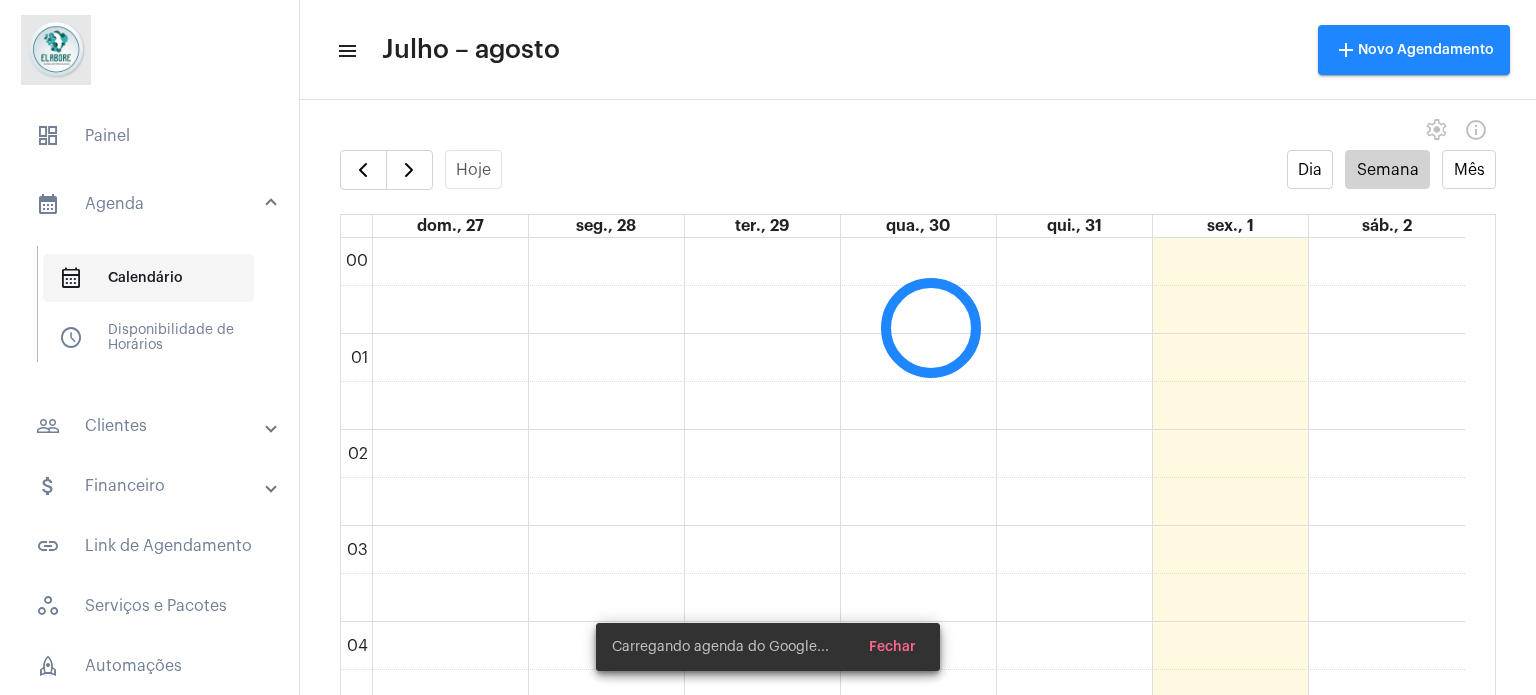 scroll, scrollTop: 576, scrollLeft: 0, axis: vertical 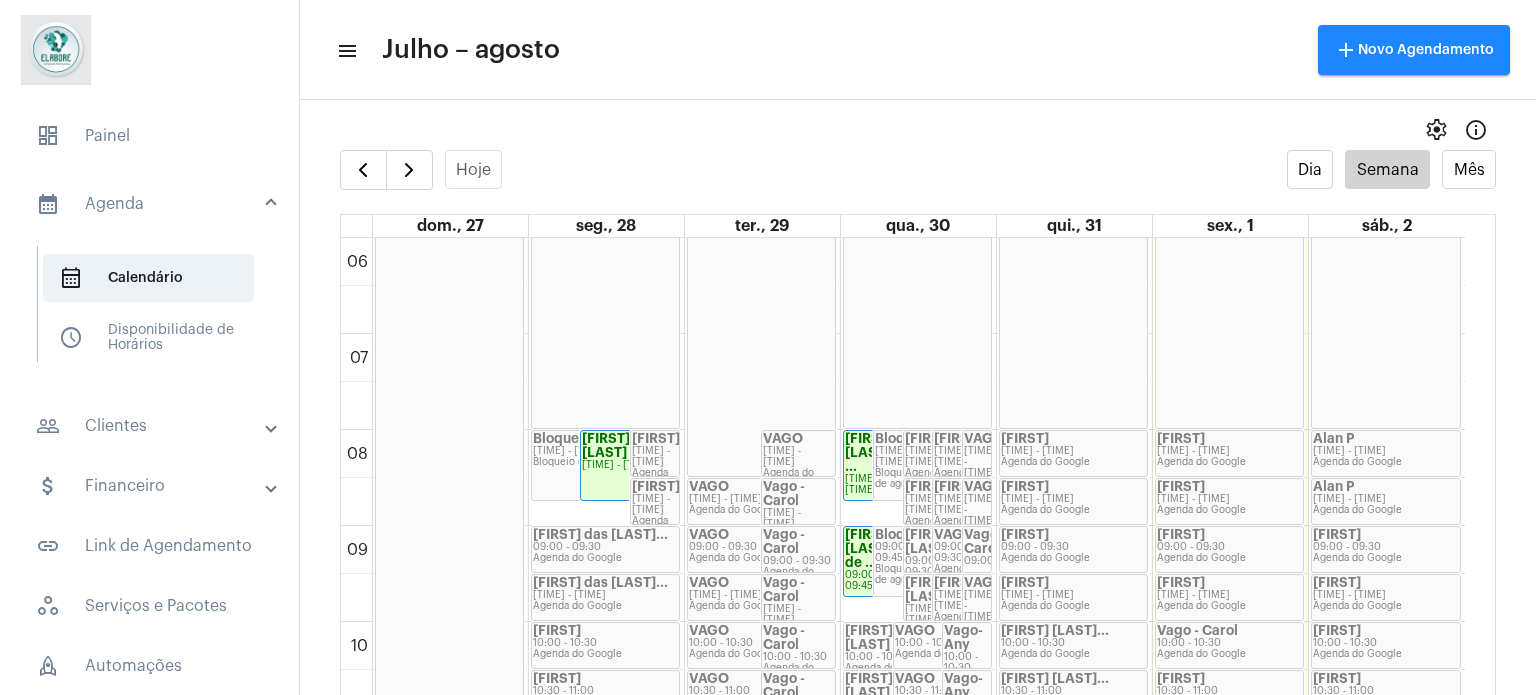 click on "calendar_month_outlined  Agenda" at bounding box center (151, 204) 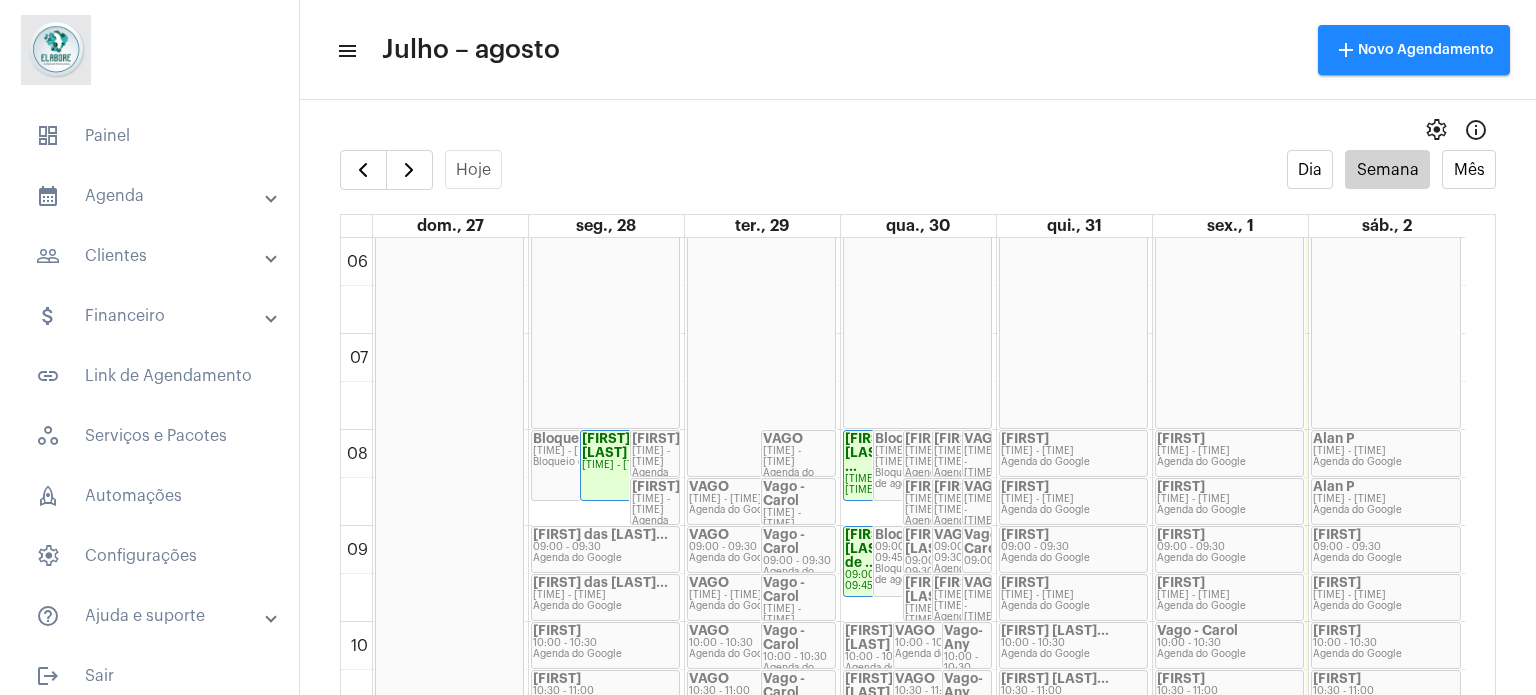 drag, startPoint x: 138, startPoint y: 96, endPoint x: 121, endPoint y: 132, distance: 39.812057 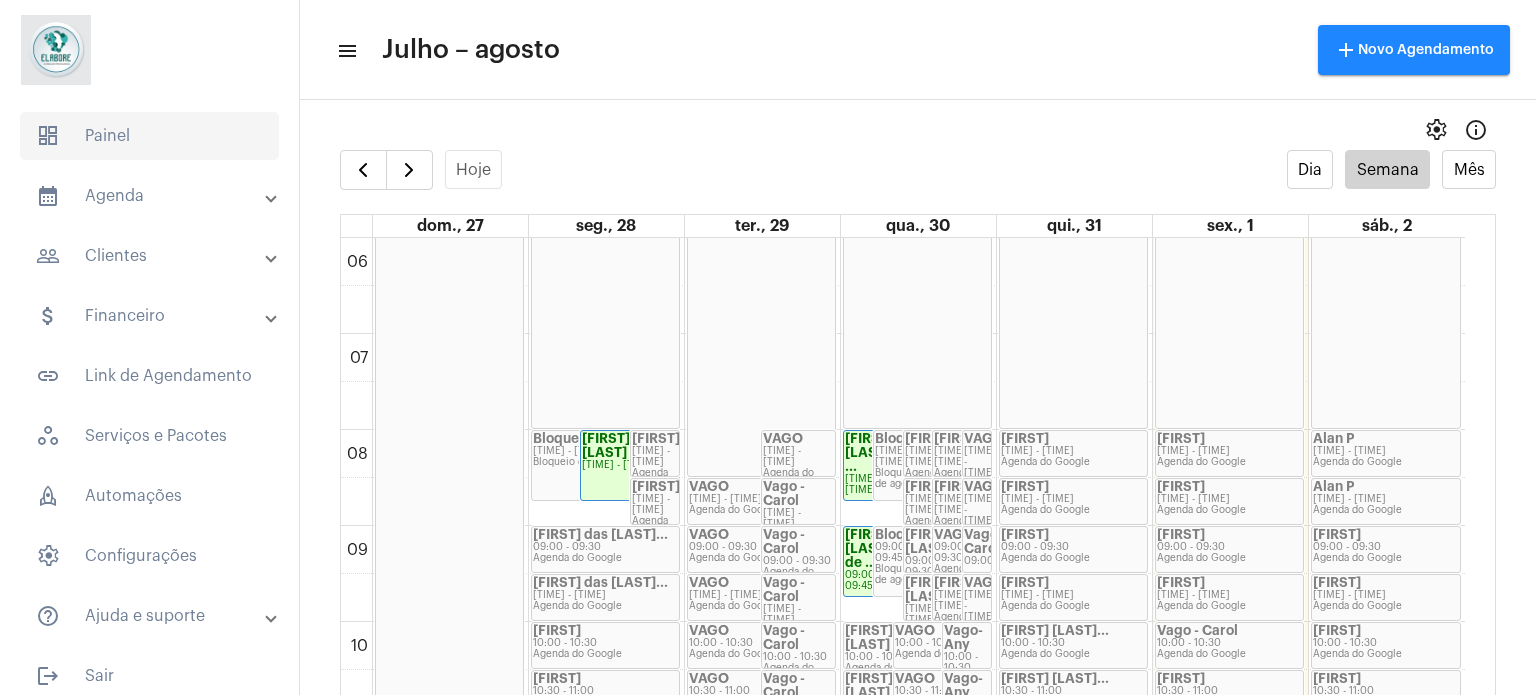 click 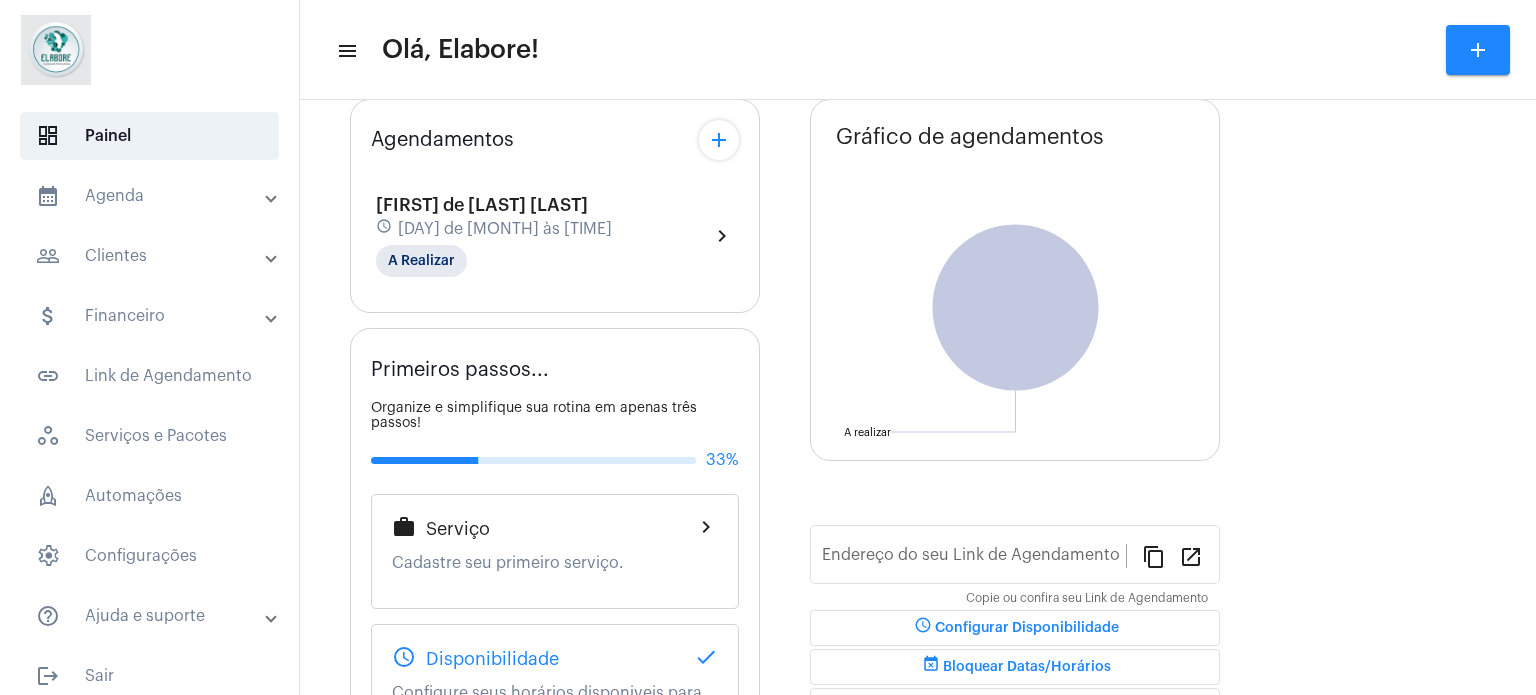 type on "https://neft.com.br/clínica-elabore-" 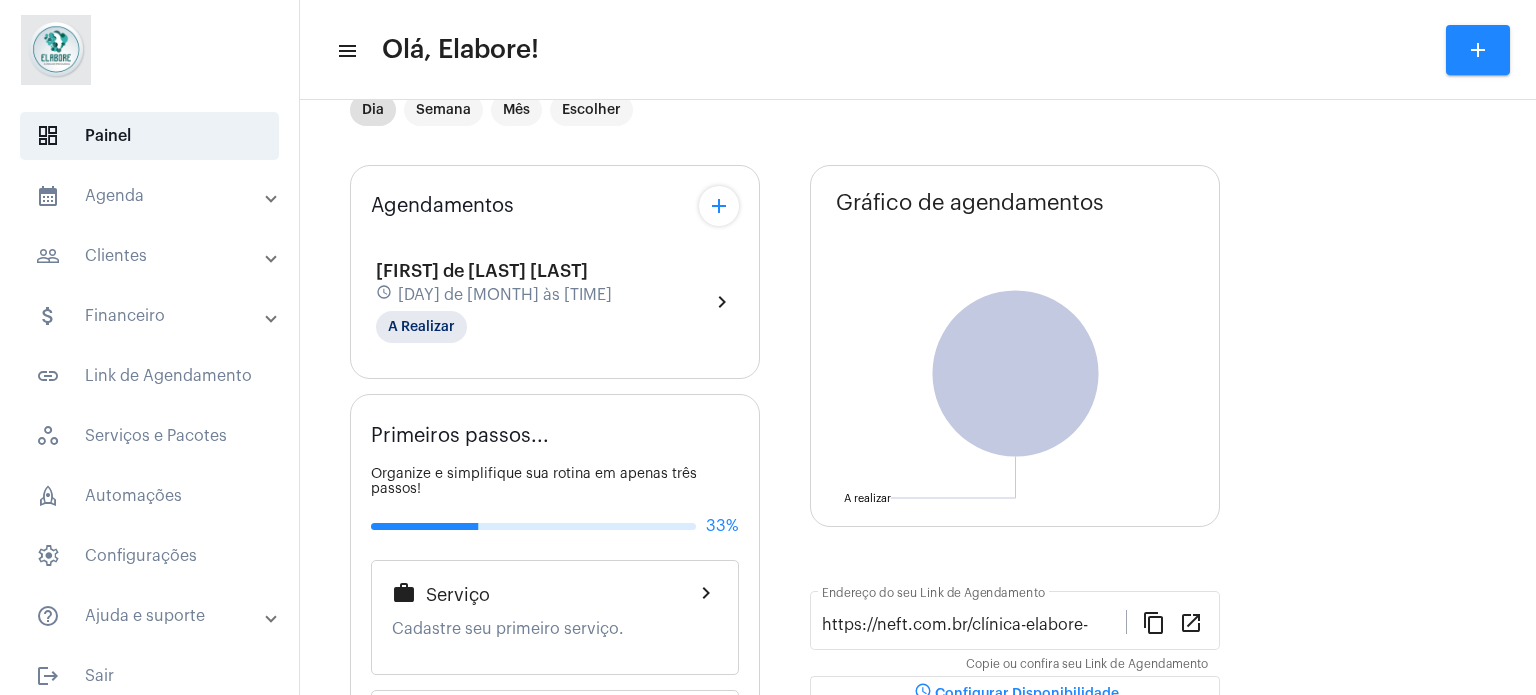 scroll, scrollTop: 12, scrollLeft: 0, axis: vertical 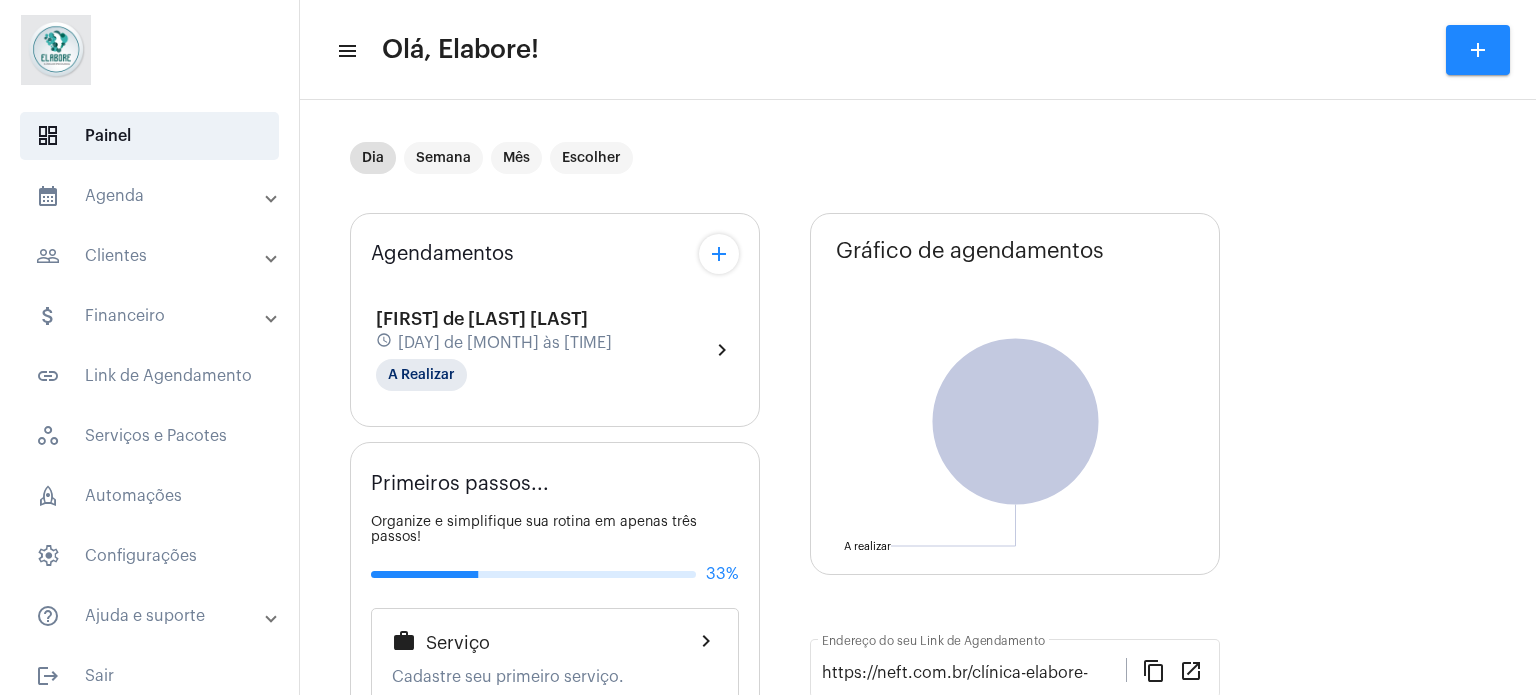 click on "add" 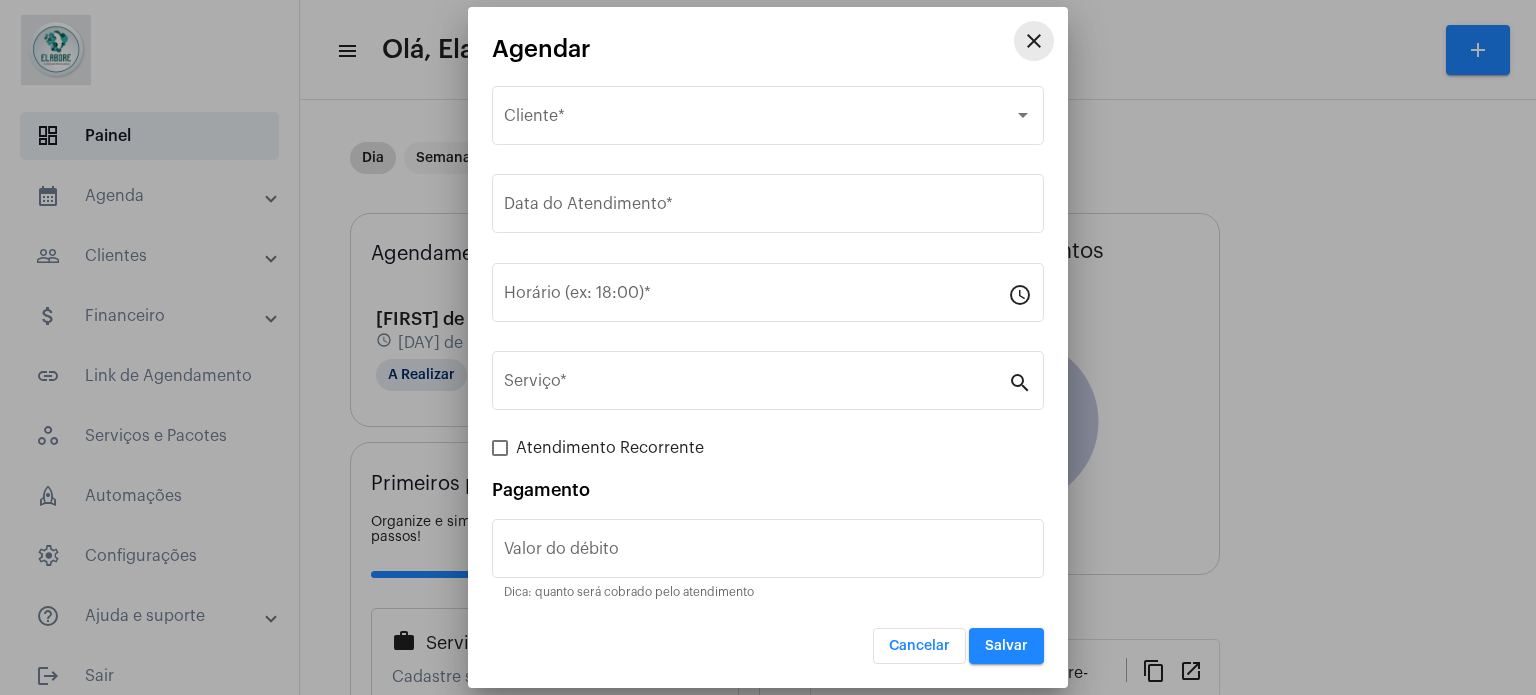 click on "close" at bounding box center [1034, 41] 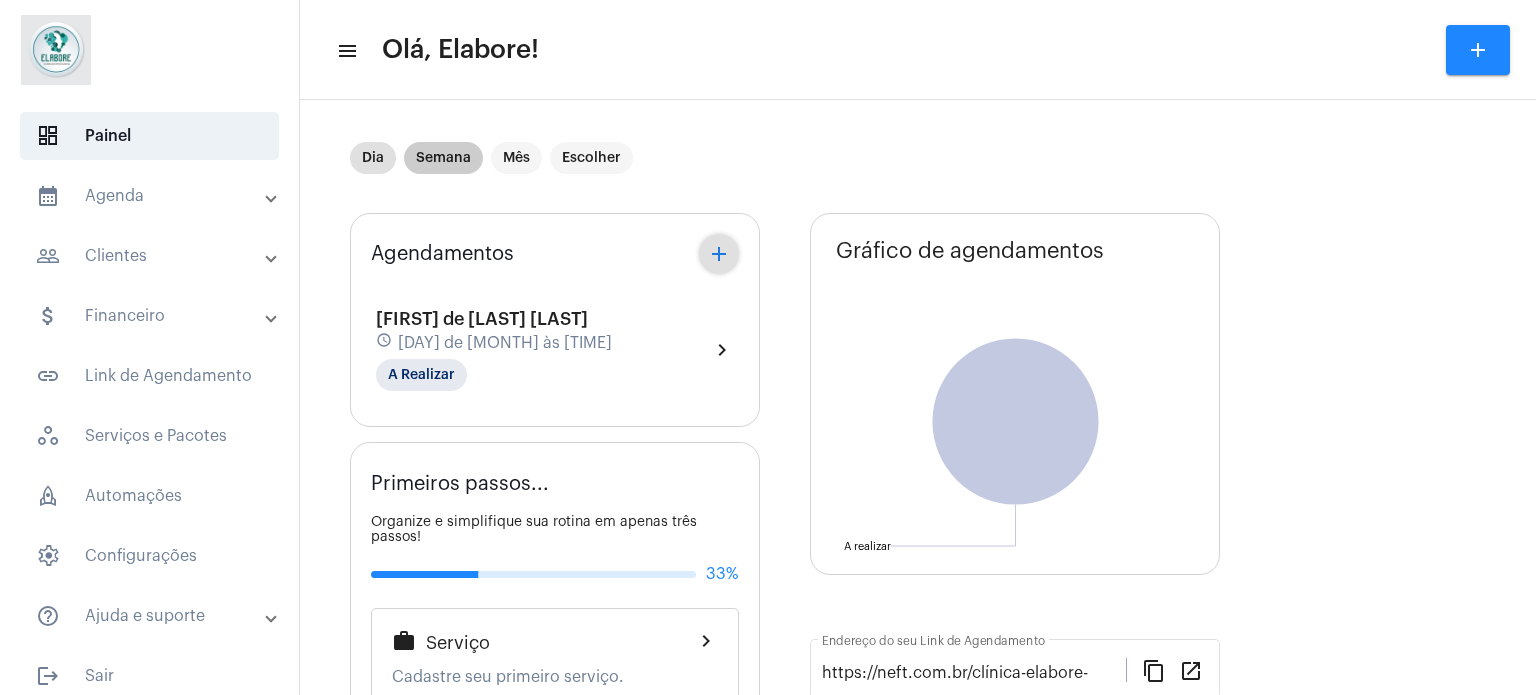 click on "Semana" at bounding box center (443, 158) 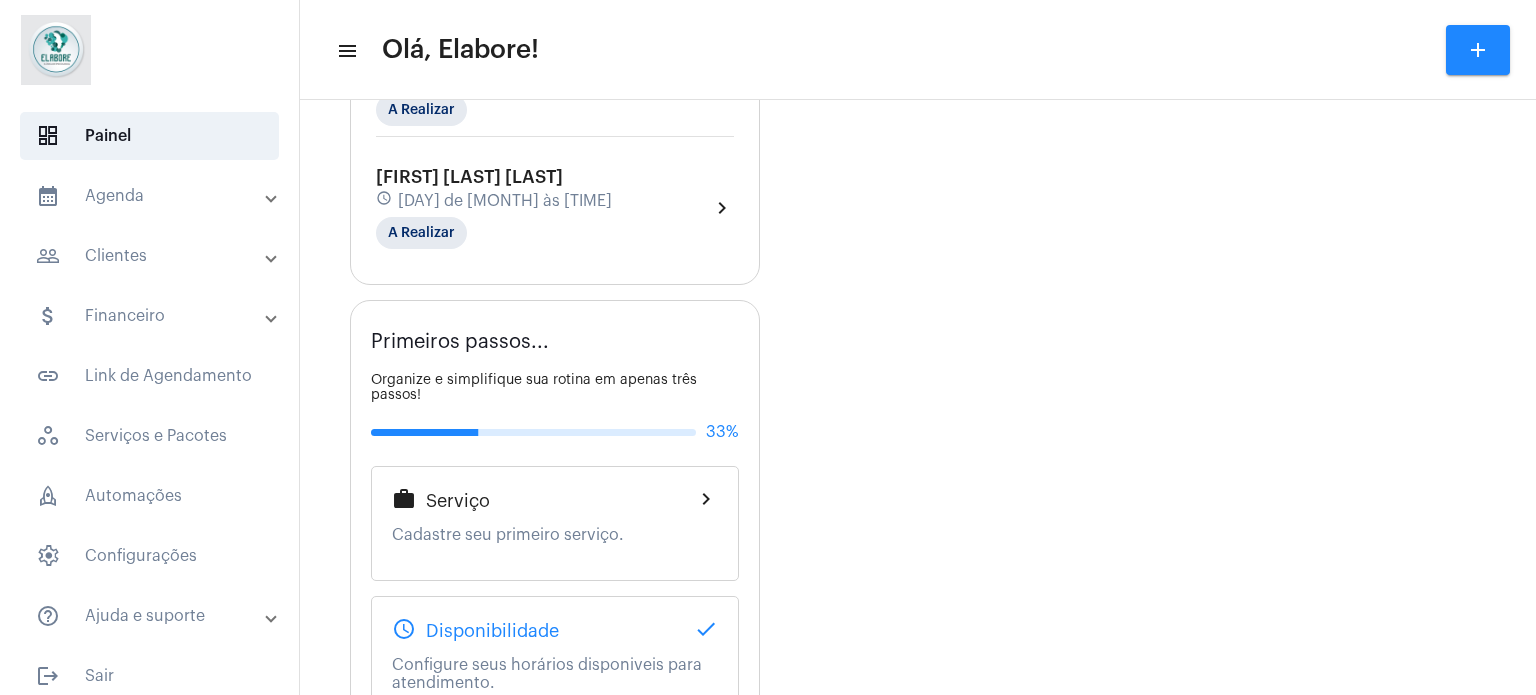 scroll, scrollTop: 2100, scrollLeft: 0, axis: vertical 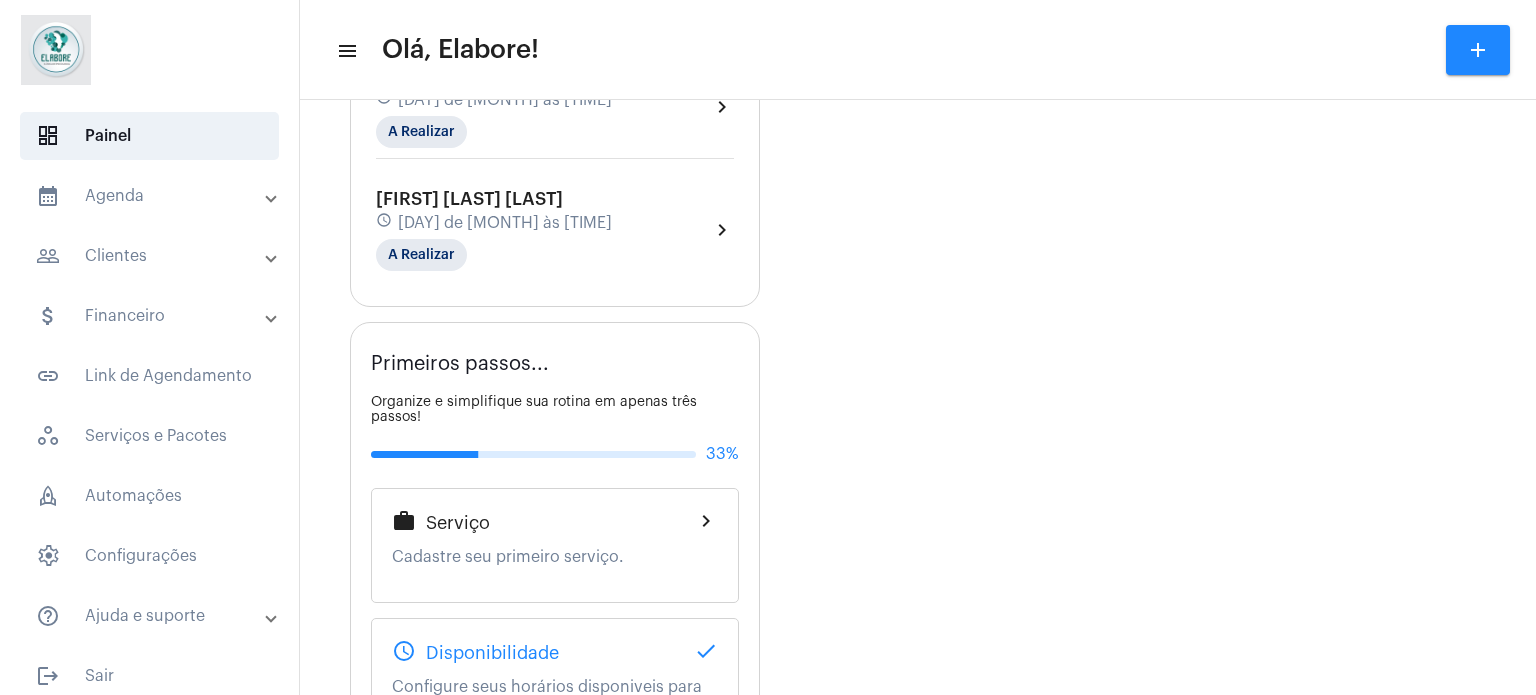 click on "[DAY] de [MONTH] às [TIME]" 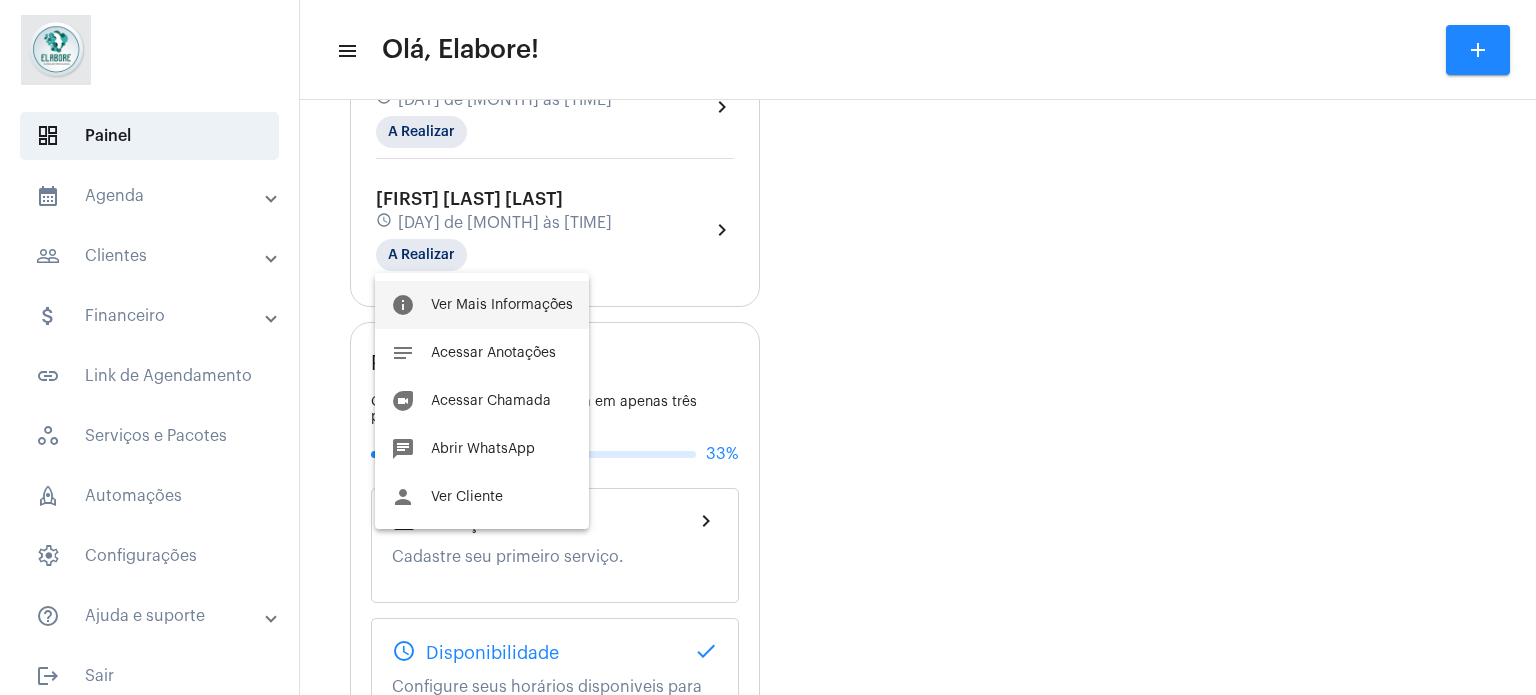 click on "Ver Mais Informações" at bounding box center (502, 305) 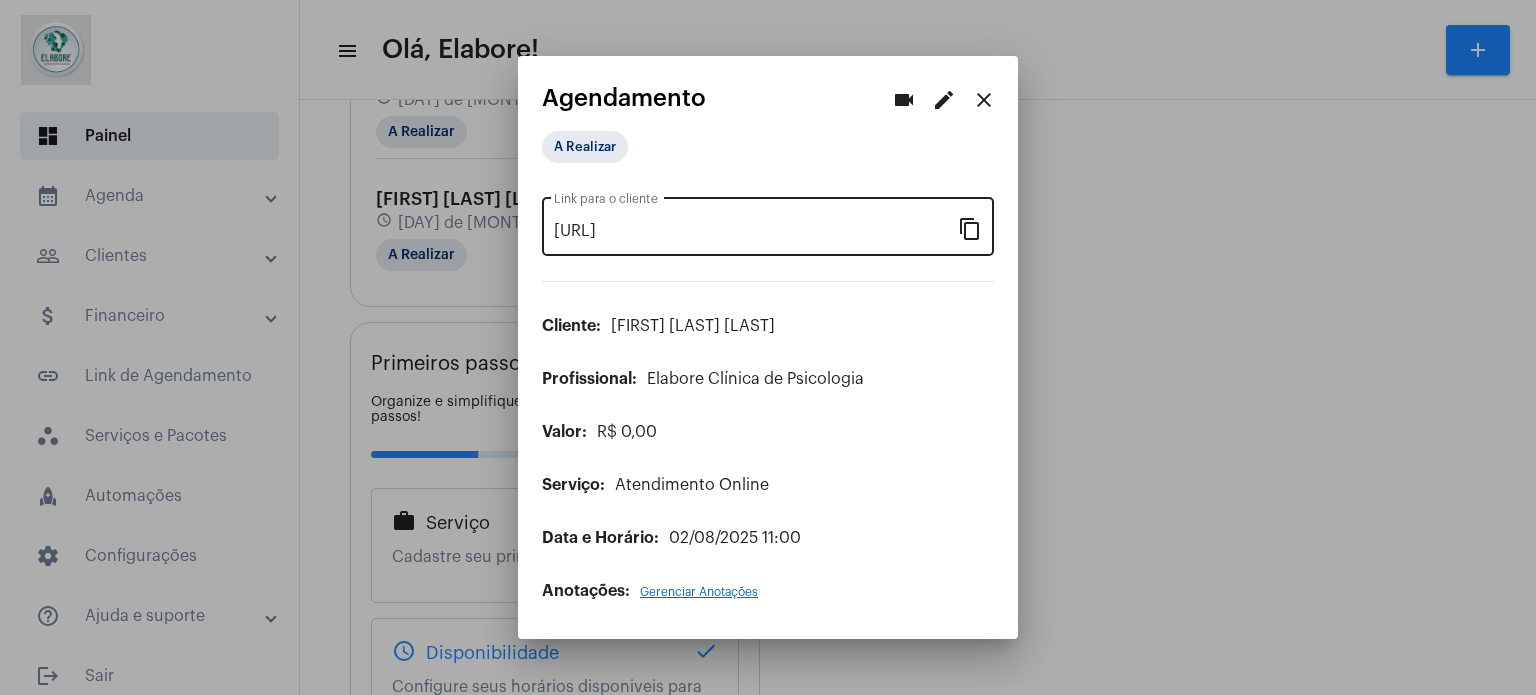 click on "content_copy" at bounding box center [970, 228] 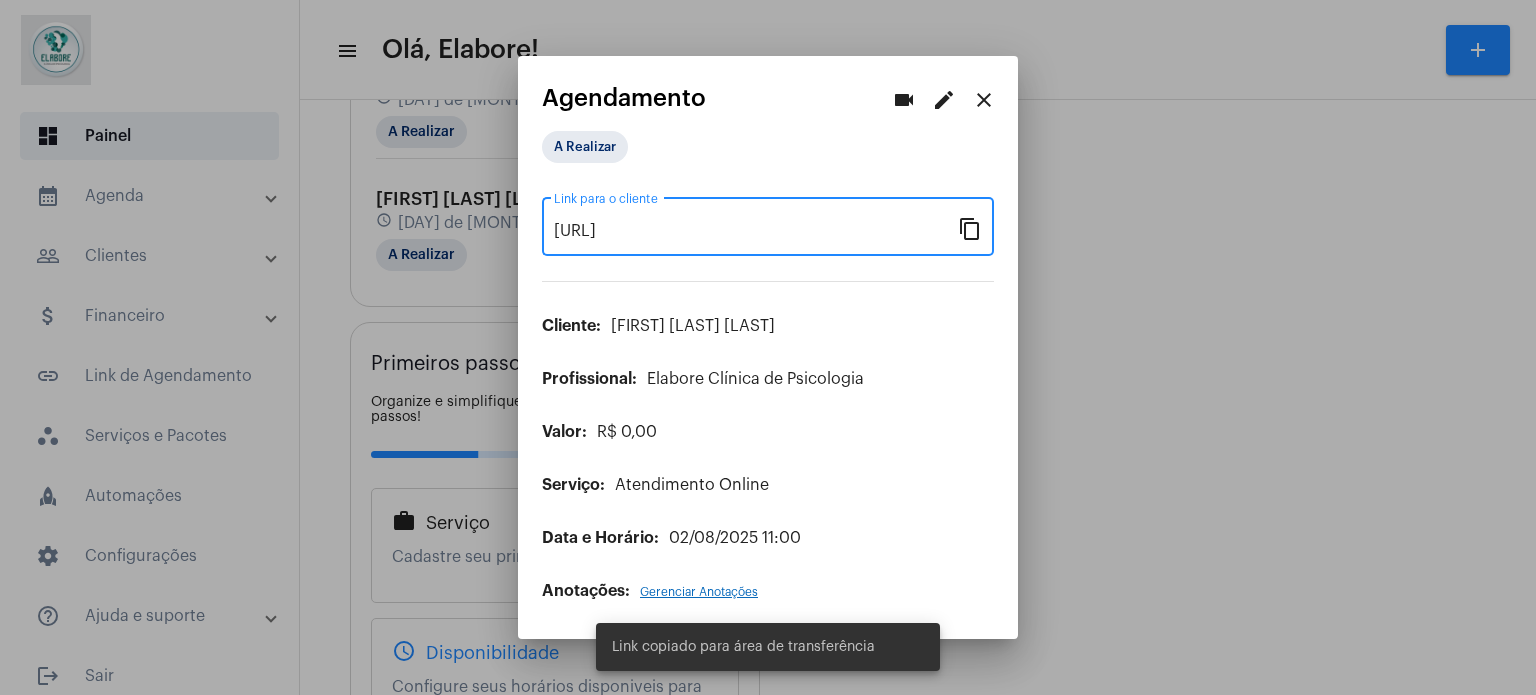 scroll, scrollTop: 0, scrollLeft: 172, axis: horizontal 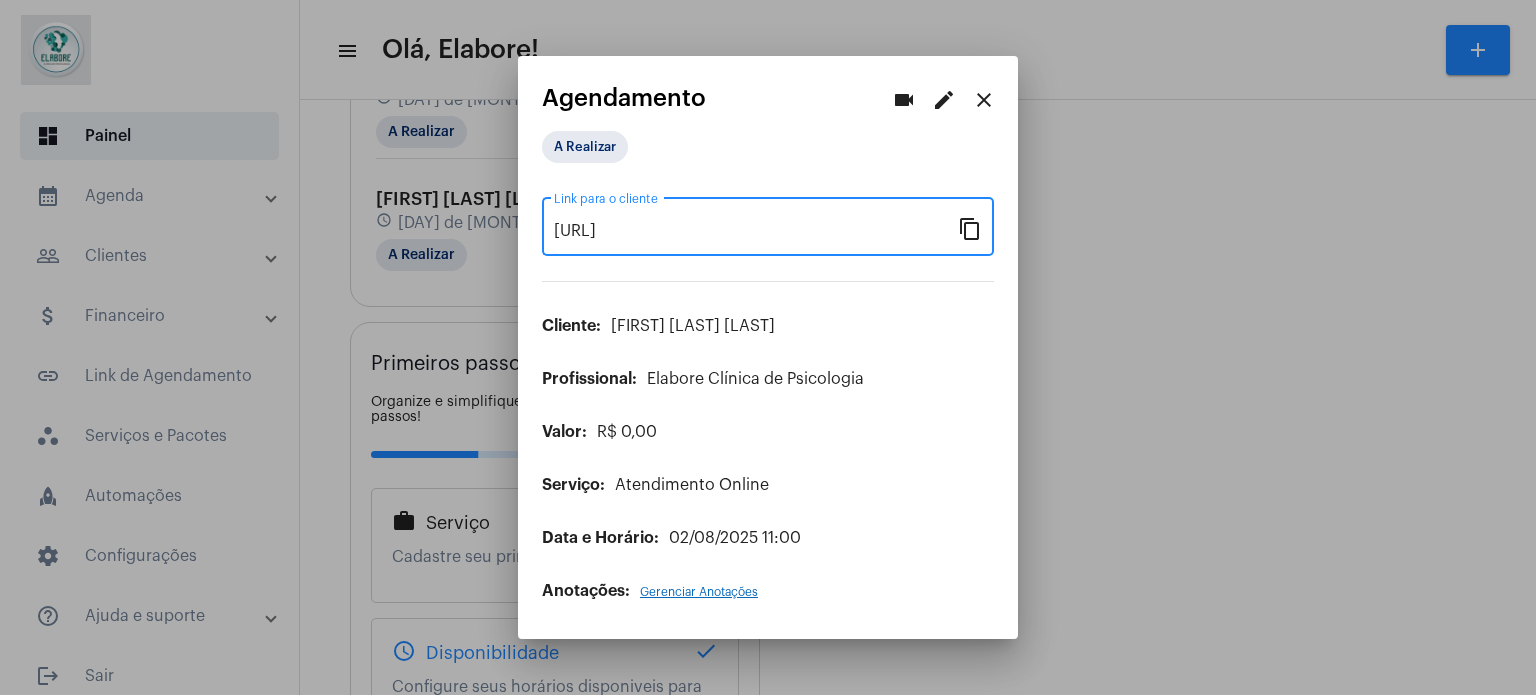 drag, startPoint x: 986, startPoint y: 102, endPoint x: 1039, endPoint y: 14, distance: 102.7278 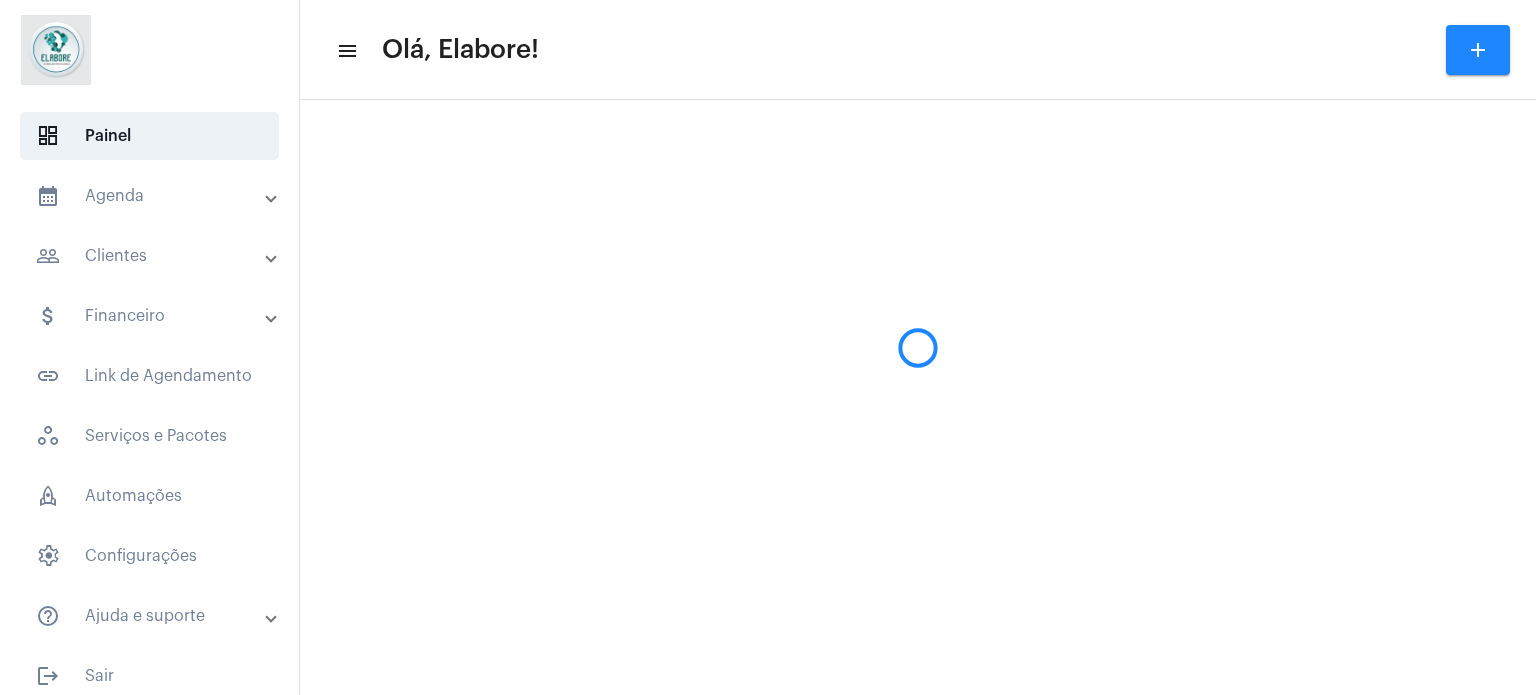 scroll, scrollTop: 0, scrollLeft: 0, axis: both 